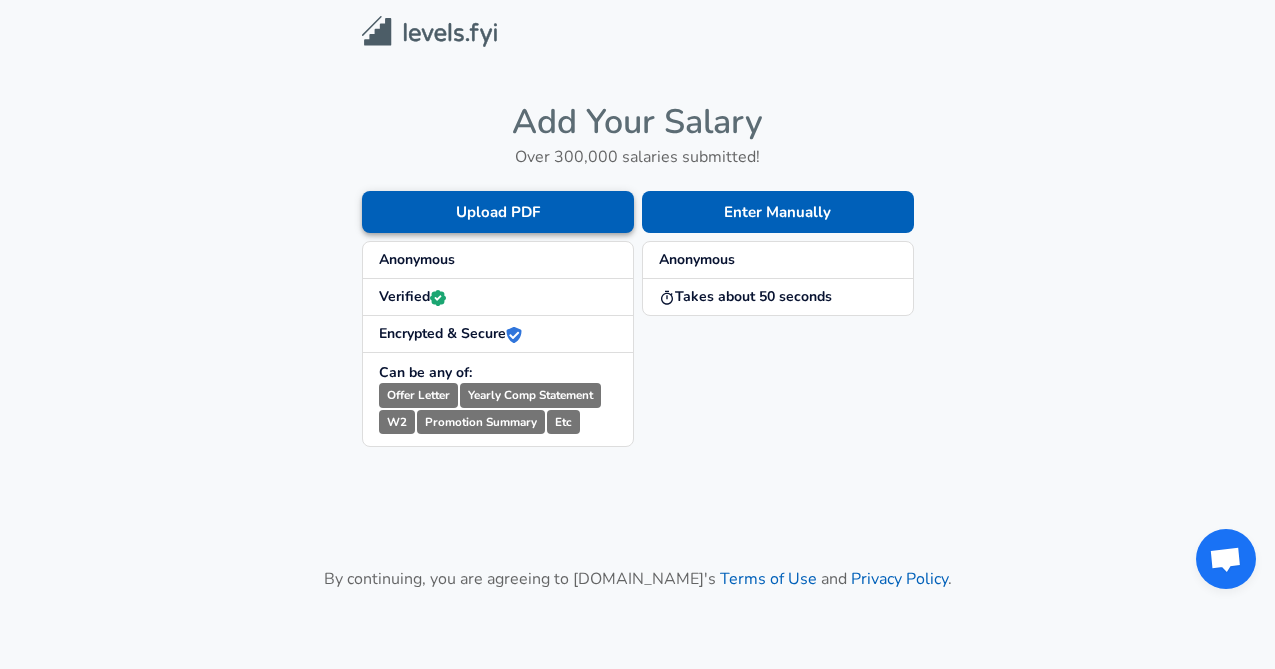 scroll, scrollTop: 0, scrollLeft: 0, axis: both 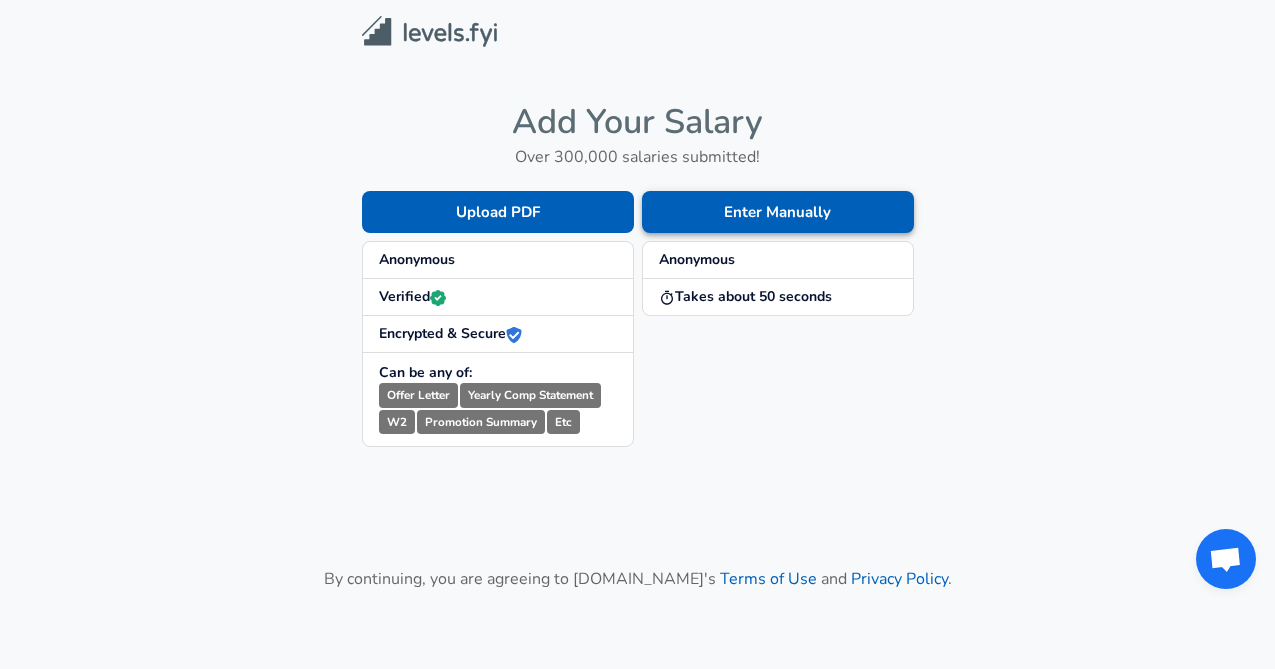 click on "Enter Manually" at bounding box center [778, 212] 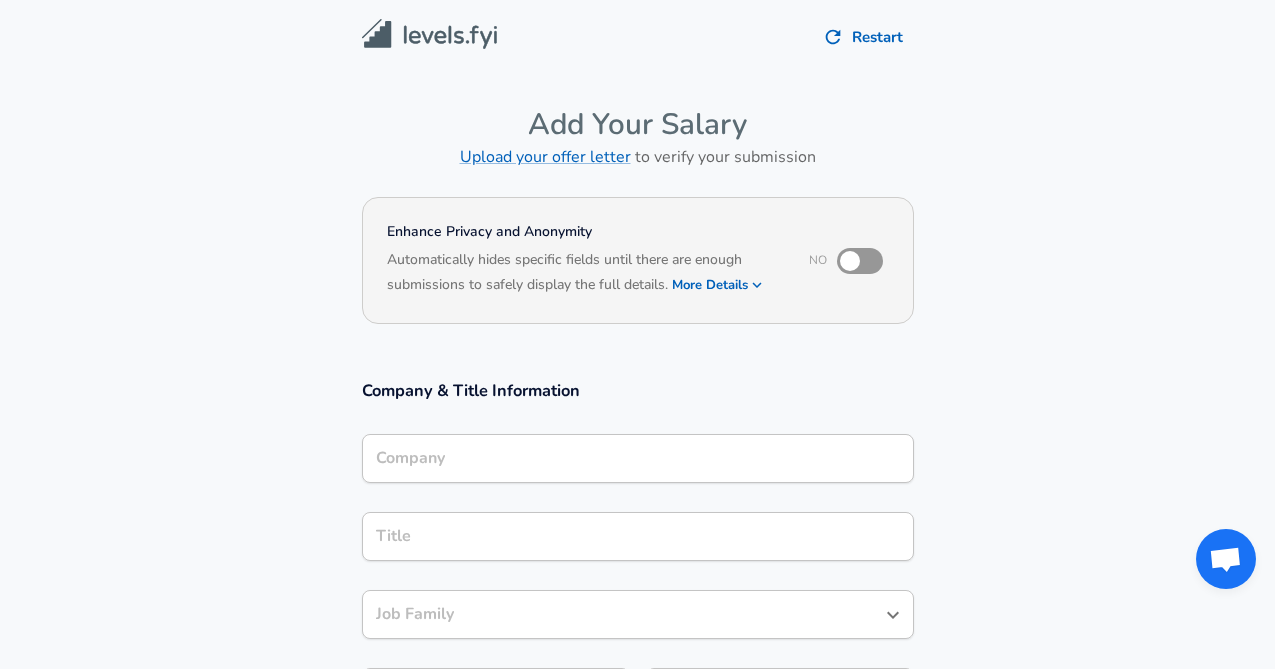 click on "Company" at bounding box center [638, 458] 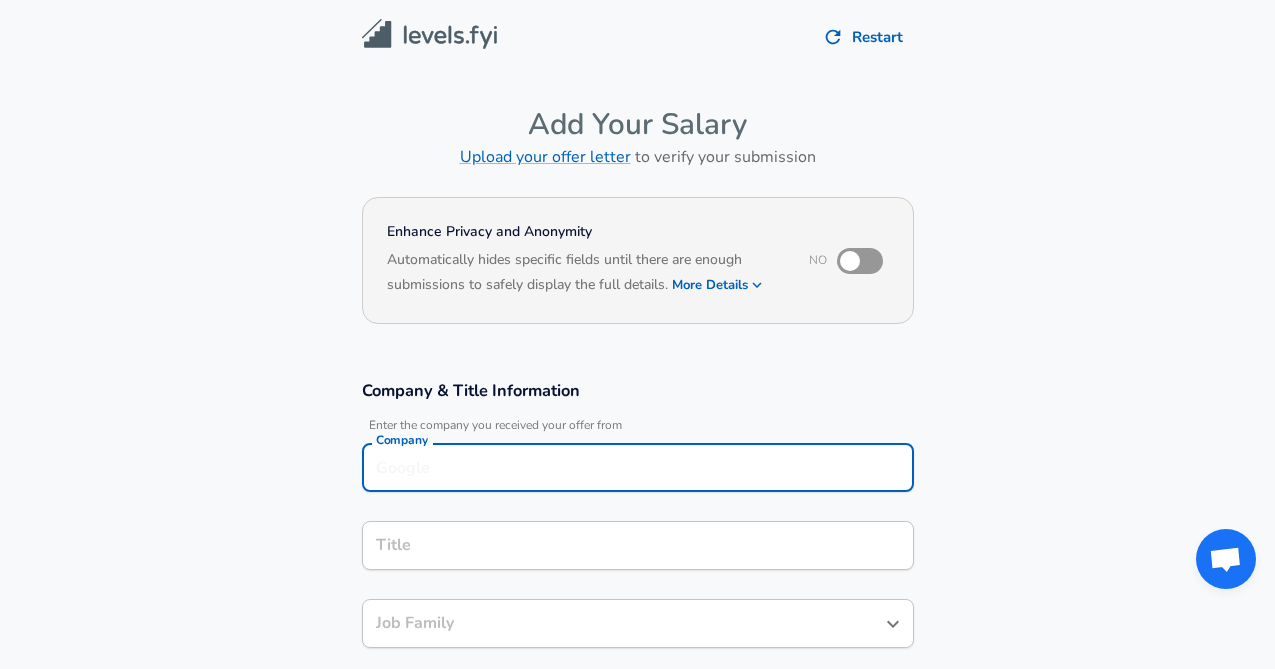 scroll, scrollTop: 20, scrollLeft: 0, axis: vertical 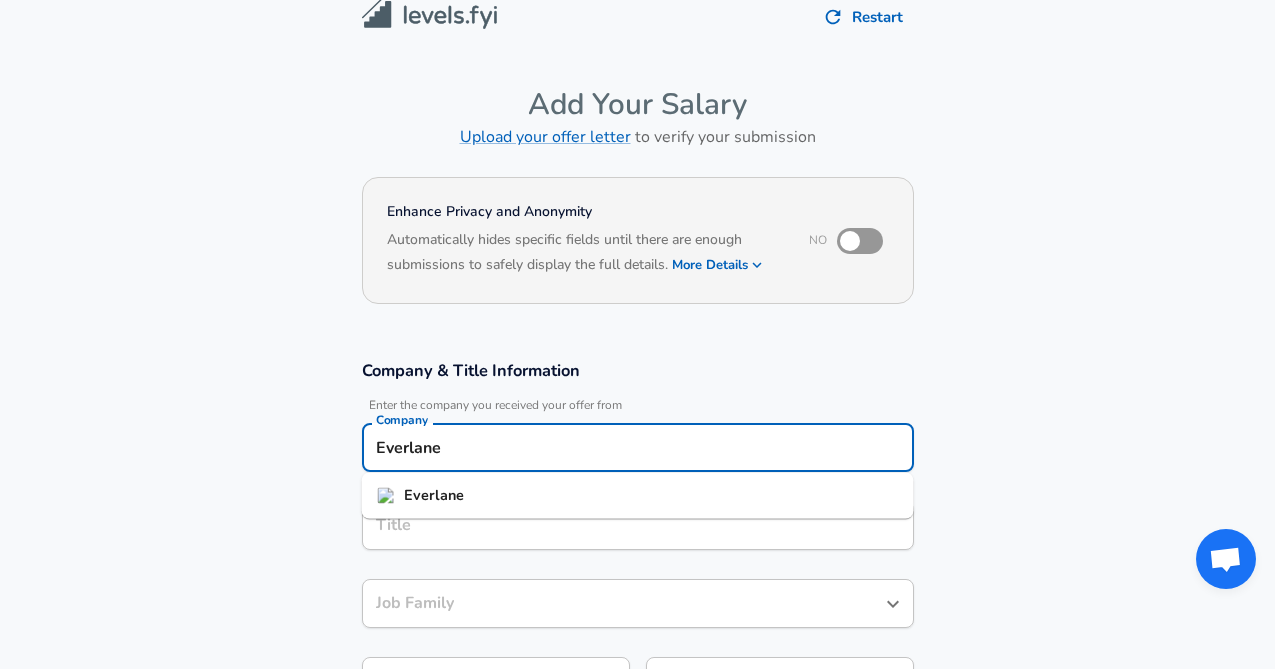 click on "Everlane" at bounding box center [434, 495] 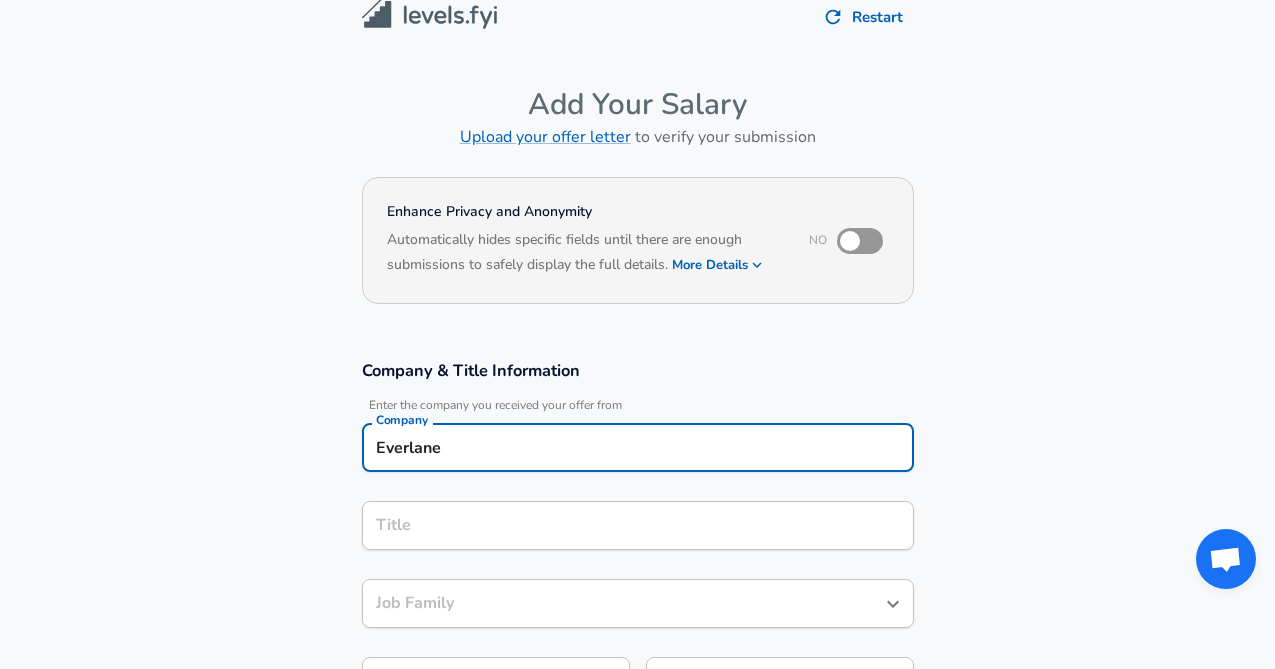 type on "Everlane" 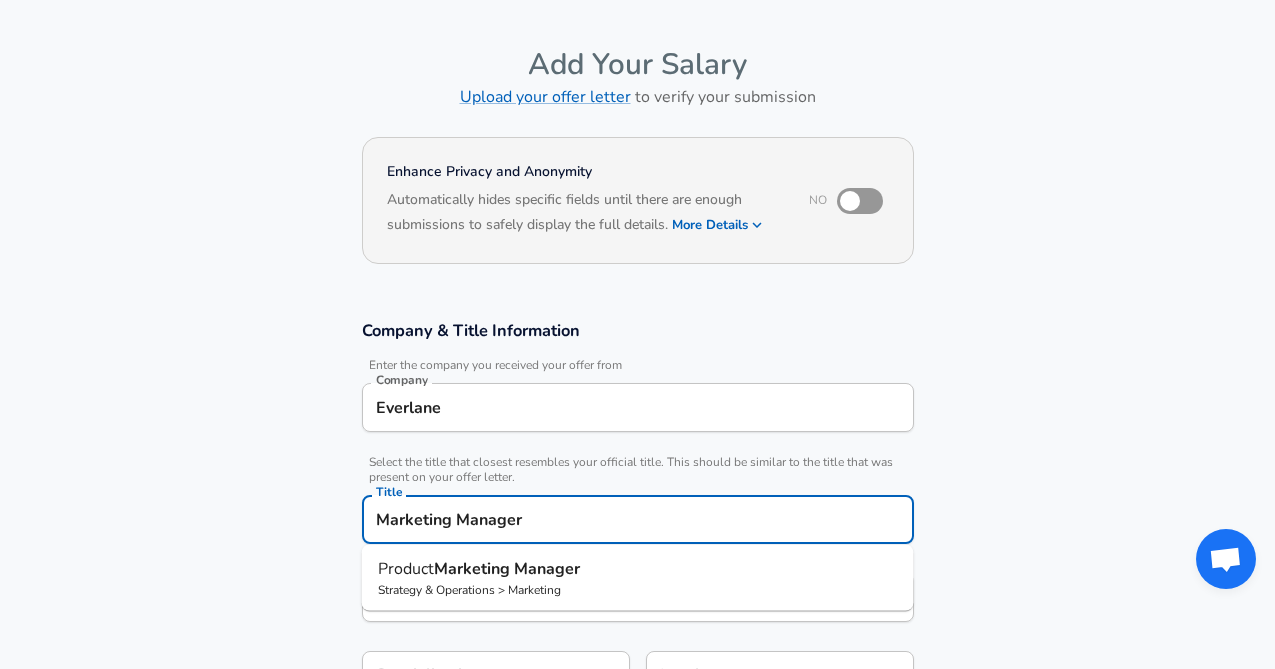 type on "Marketing Manager" 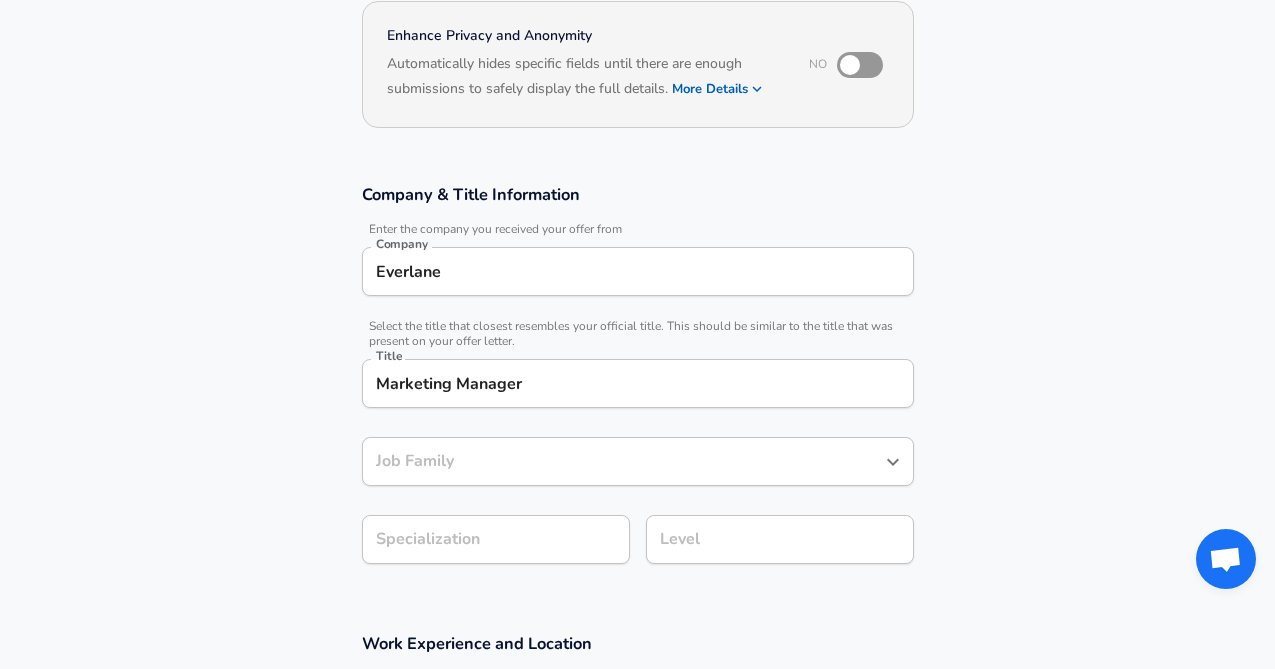 click on "Job Family" at bounding box center (623, 461) 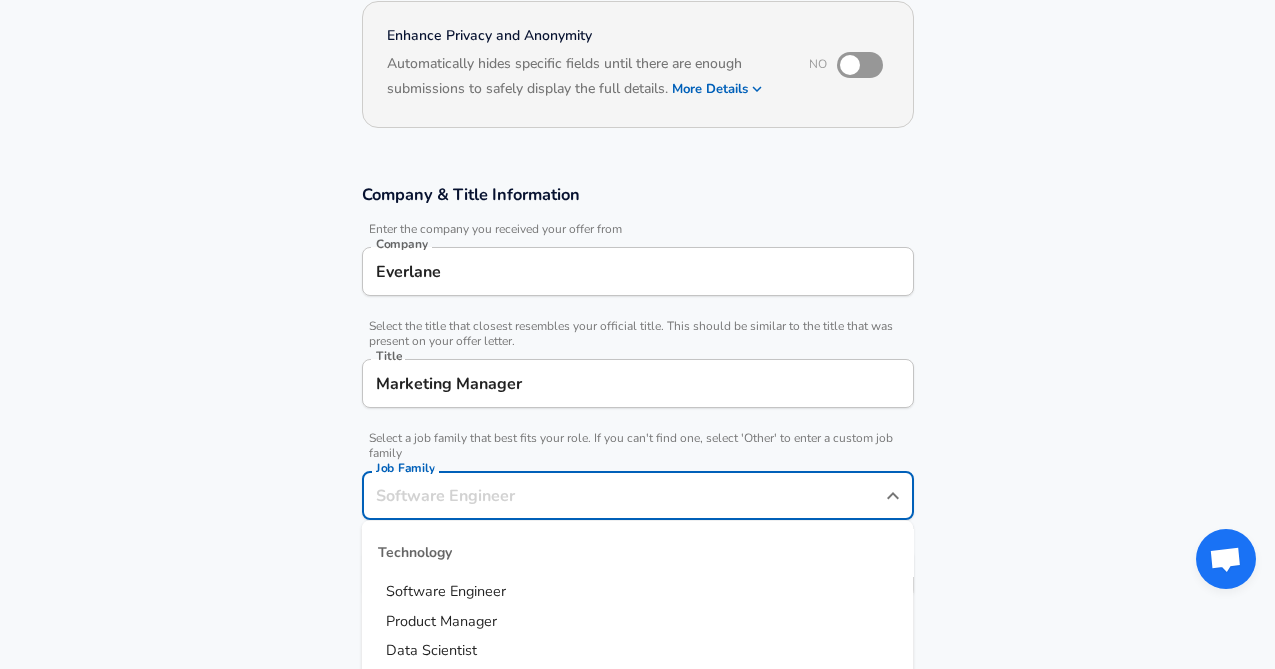 scroll, scrollTop: 236, scrollLeft: 0, axis: vertical 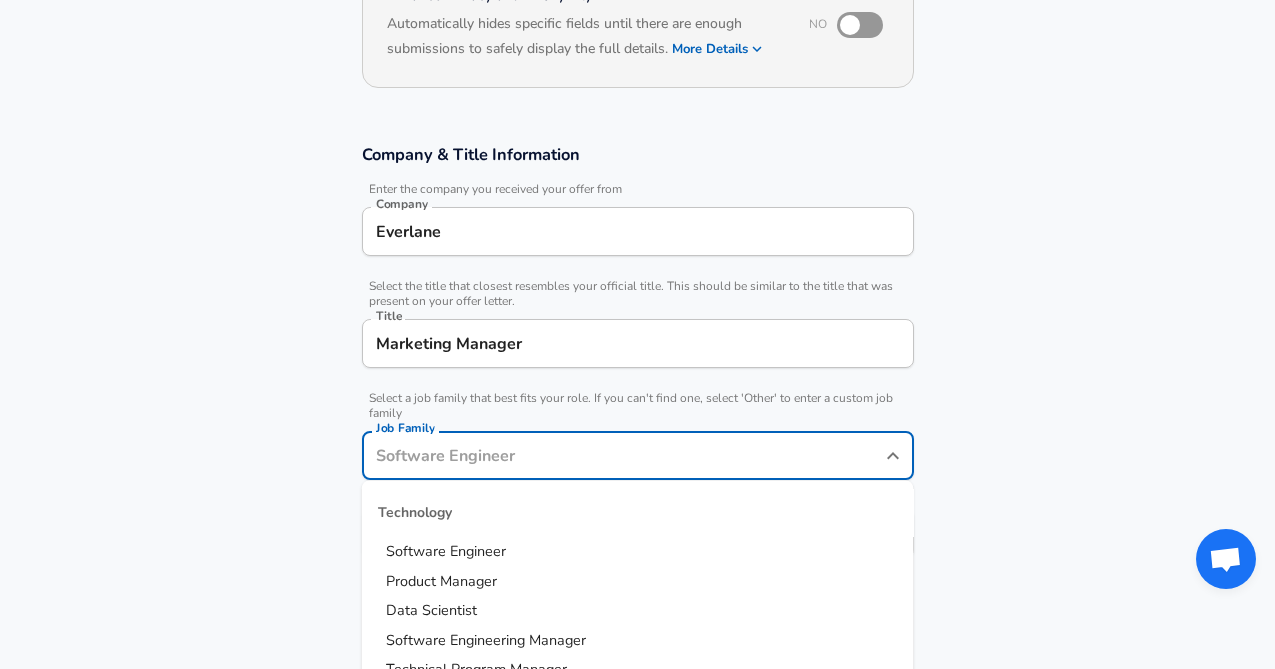 click on "Company & Title Information   Enter the company you received your offer from Company Everlane Company   Select the title that closest resembles your official title. This should be similar to the title that was present on your offer letter. Title Marketing Manager Title   Select a job family that best fits your role. If you can't find one, select 'Other' to enter a custom job family Job Family Job Family Technology Software Engineer Product Manager Data Scientist Software Engineering Manager Technical Program Manager Solution Architect Program Manager Project Manager Data Science Manager Technical Writer Engineering Biomedical Engineer Civil Engineer Hardware Engineer Mechanical Engineer Geological Engineer Electrical Engineer Controls Engineer Chemical Engineer Aerospace Engineer Materials Engineer Optical Engineer MEP Engineer Prompt Engineer Business Management Consultant Business Development Sales Sales Legal Legal Sales Sales Engineer Legal Regulatory Affairs Sales Customer Success Revenue Operations" at bounding box center [637, 361] 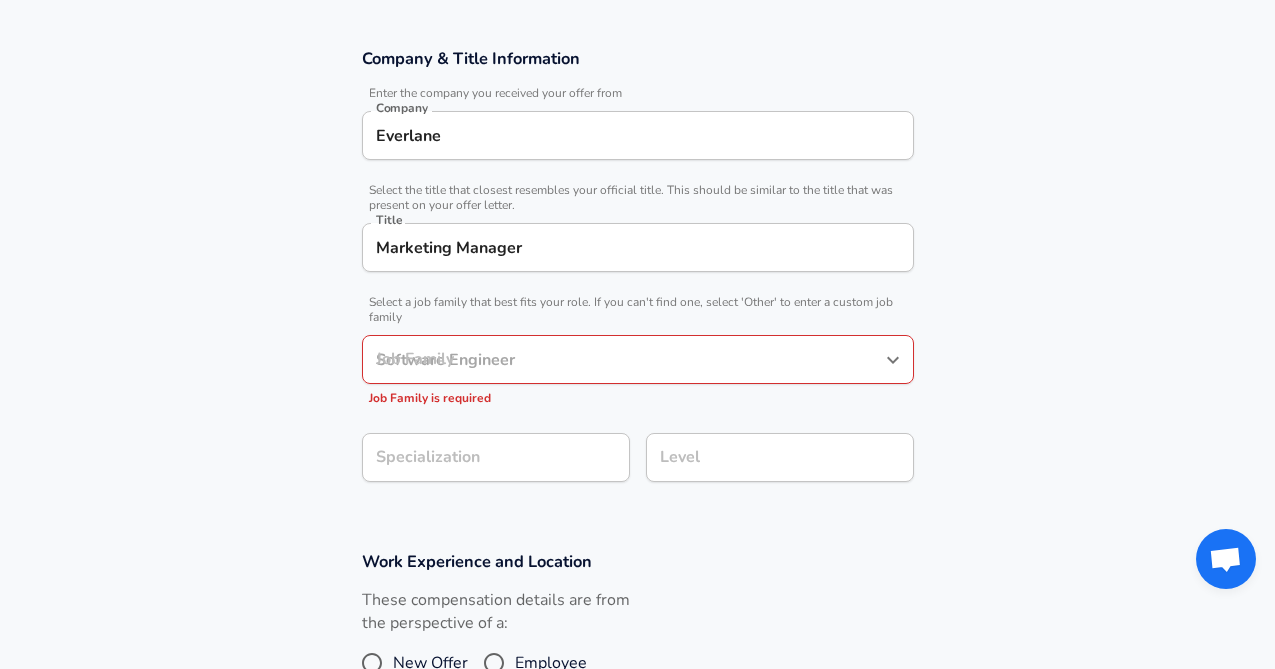 scroll, scrollTop: 403, scrollLeft: 0, axis: vertical 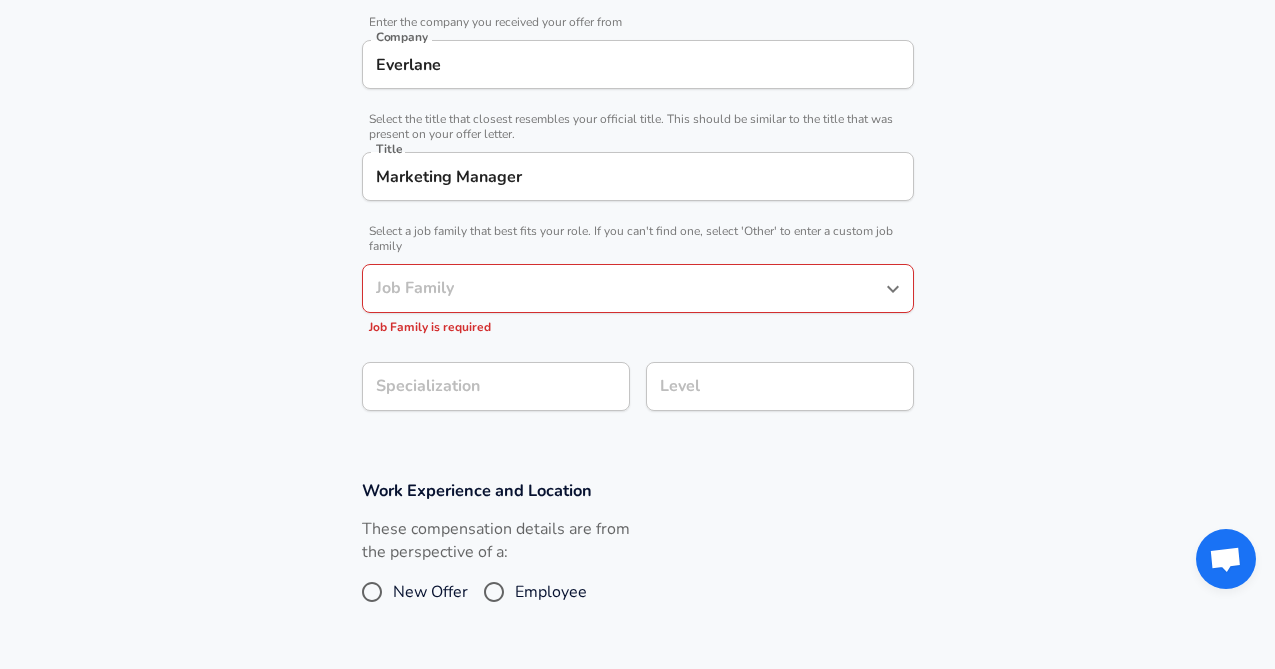 click on "Job Family" at bounding box center (623, 288) 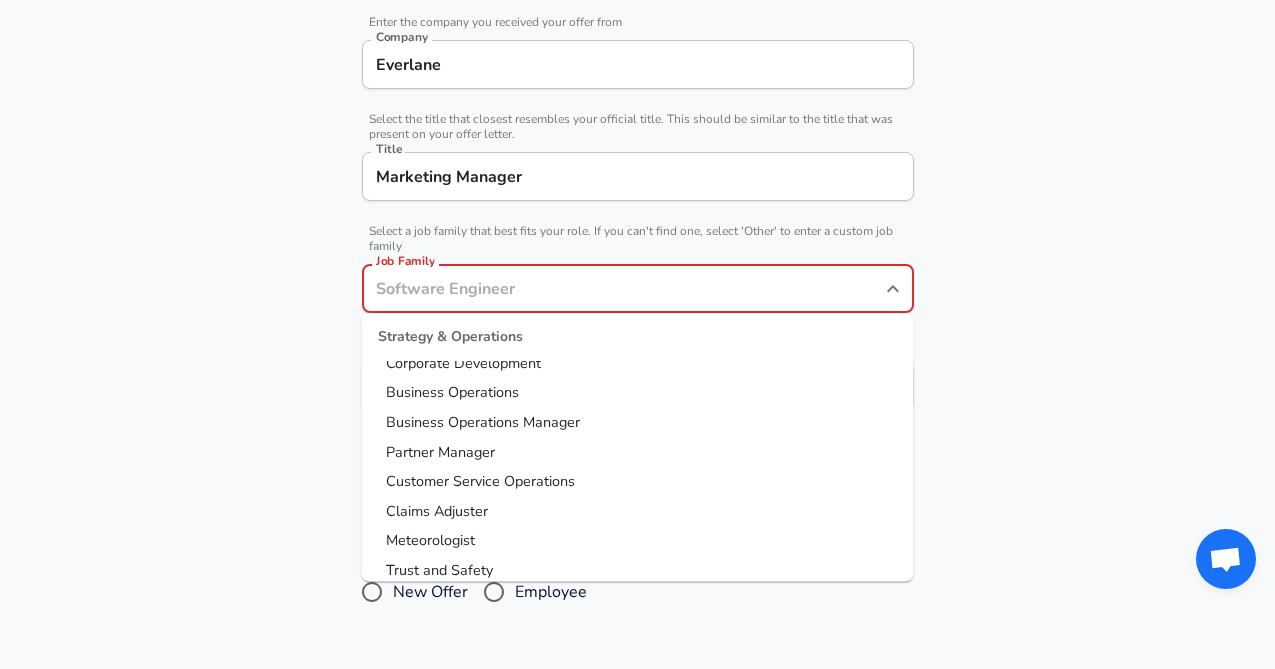 scroll, scrollTop: 2725, scrollLeft: 0, axis: vertical 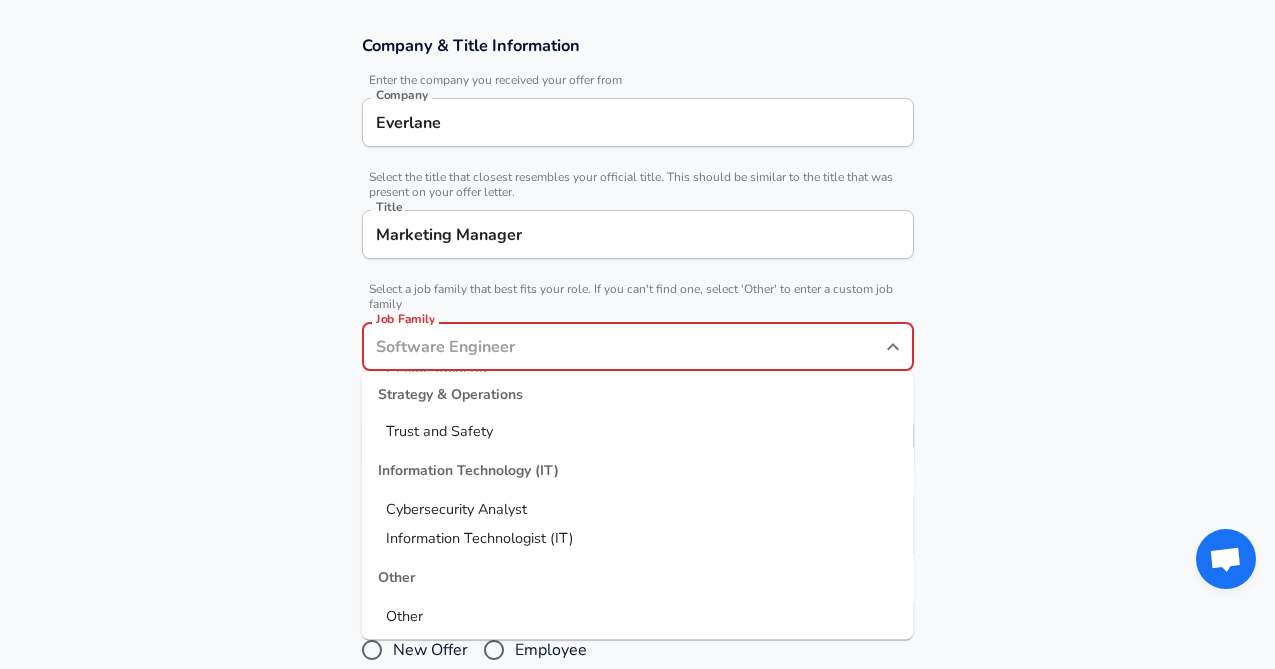 click on "Job Family" at bounding box center (623, 346) 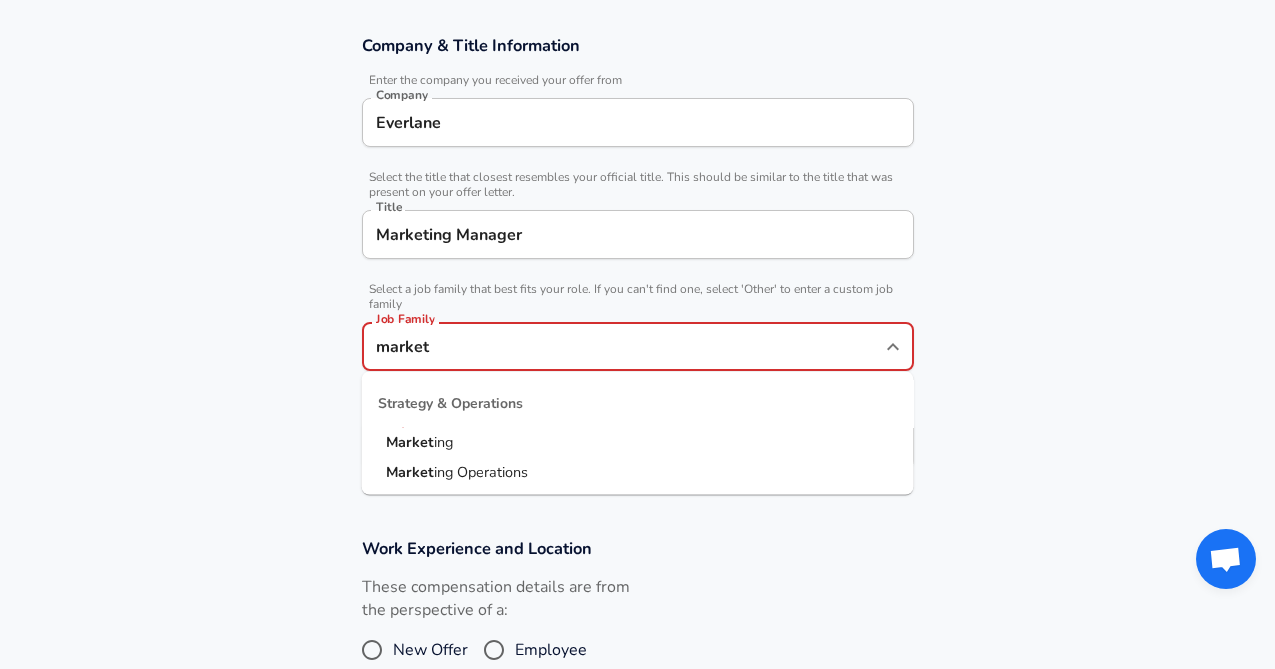 click on "Market ing" at bounding box center [638, 443] 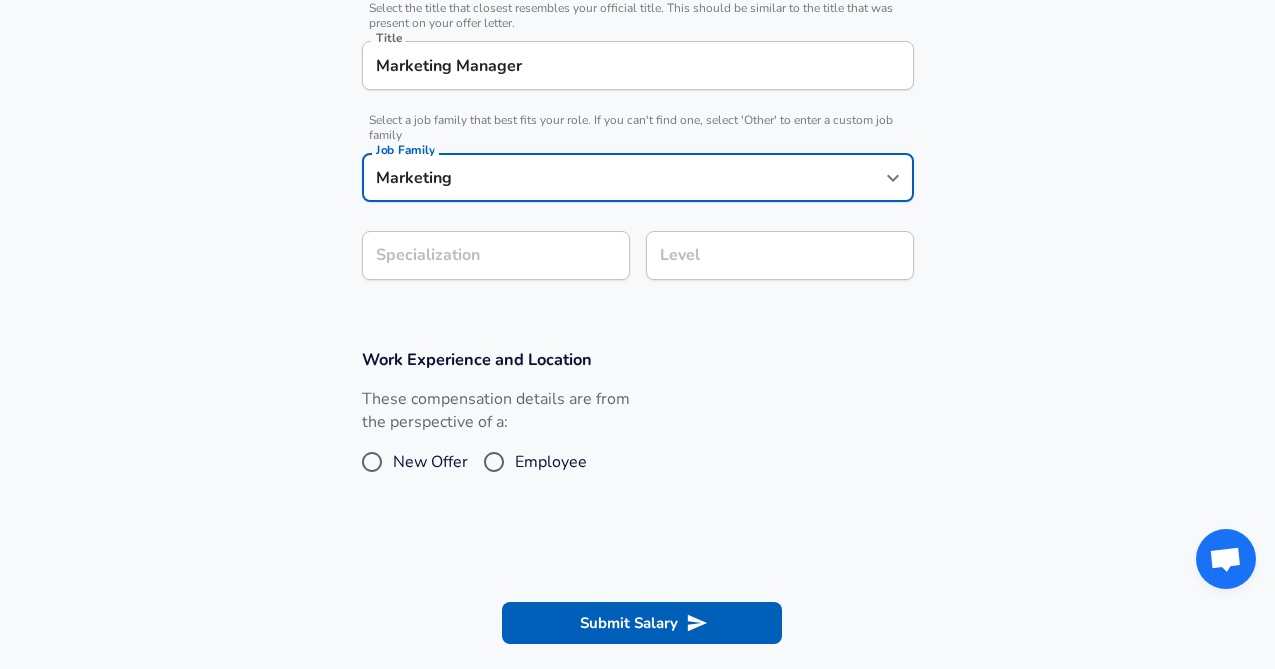 type on "Marketing" 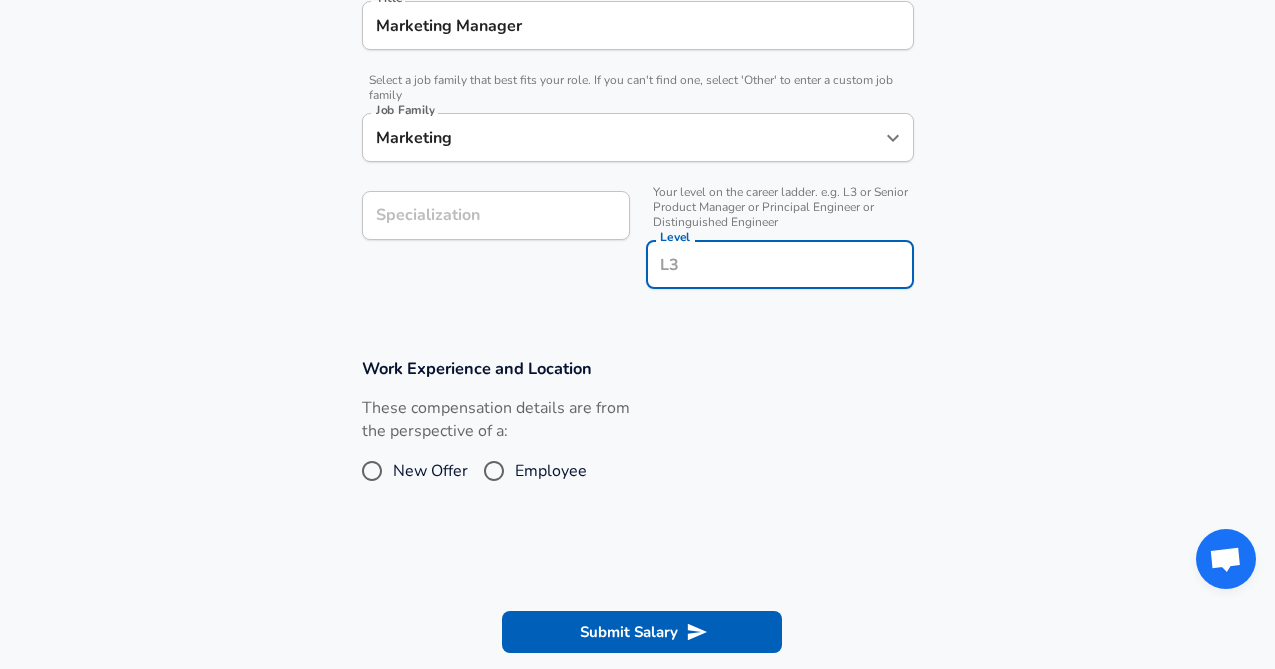 click on "Level" at bounding box center [780, 264] 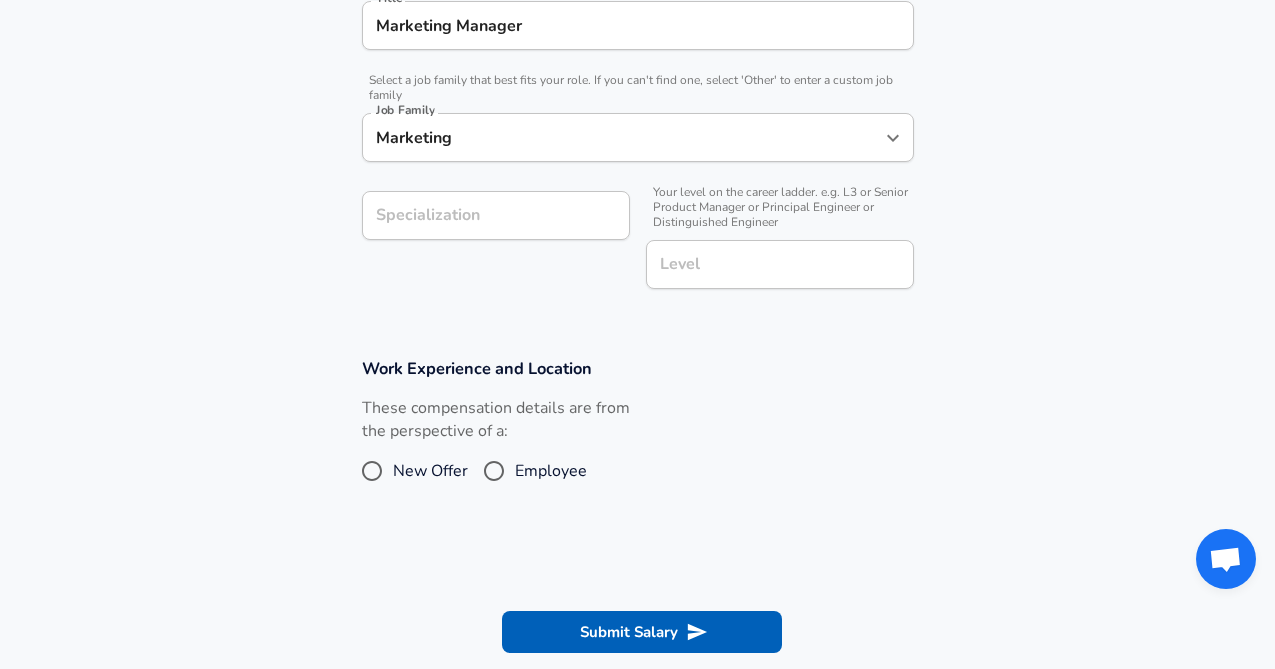 click on "Employee" at bounding box center [494, 471] 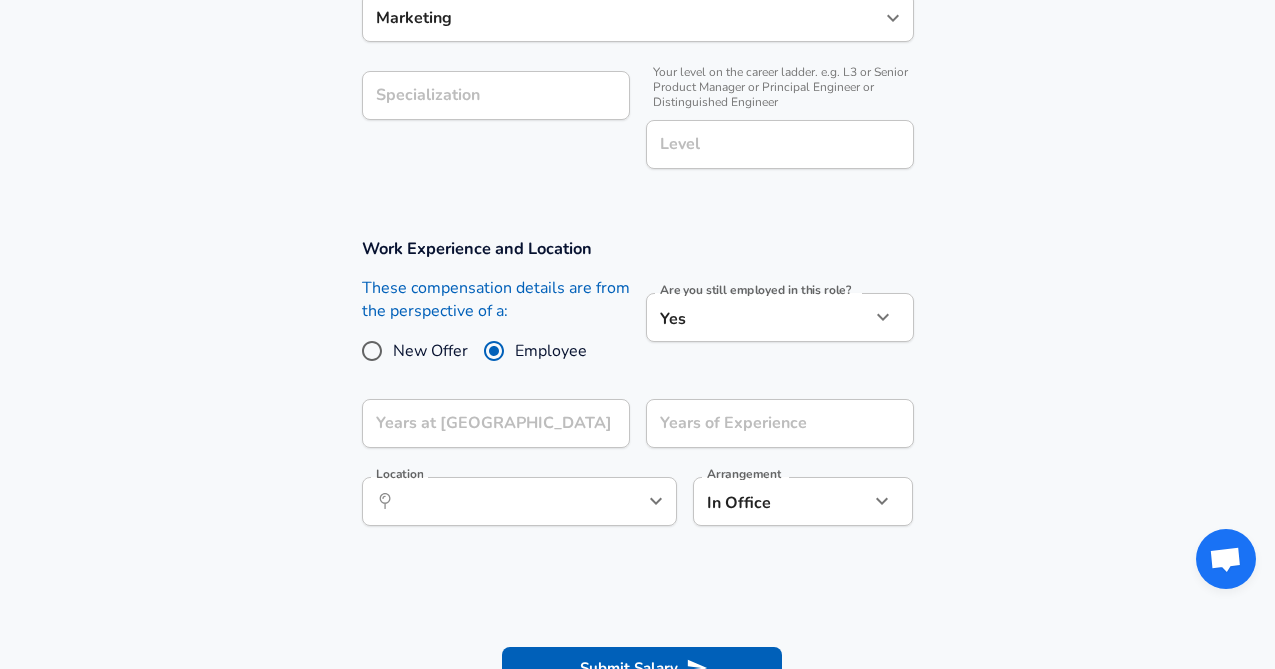 scroll, scrollTop: 860, scrollLeft: 0, axis: vertical 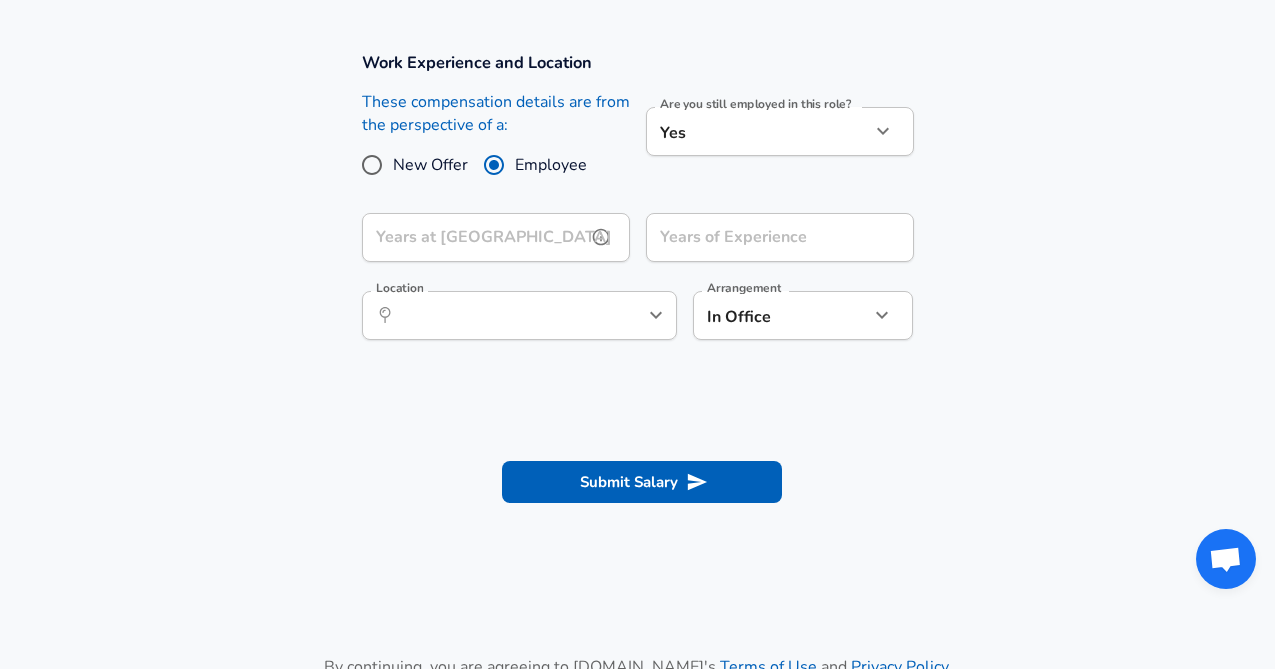 click on "Years at [GEOGRAPHIC_DATA]" at bounding box center [474, 237] 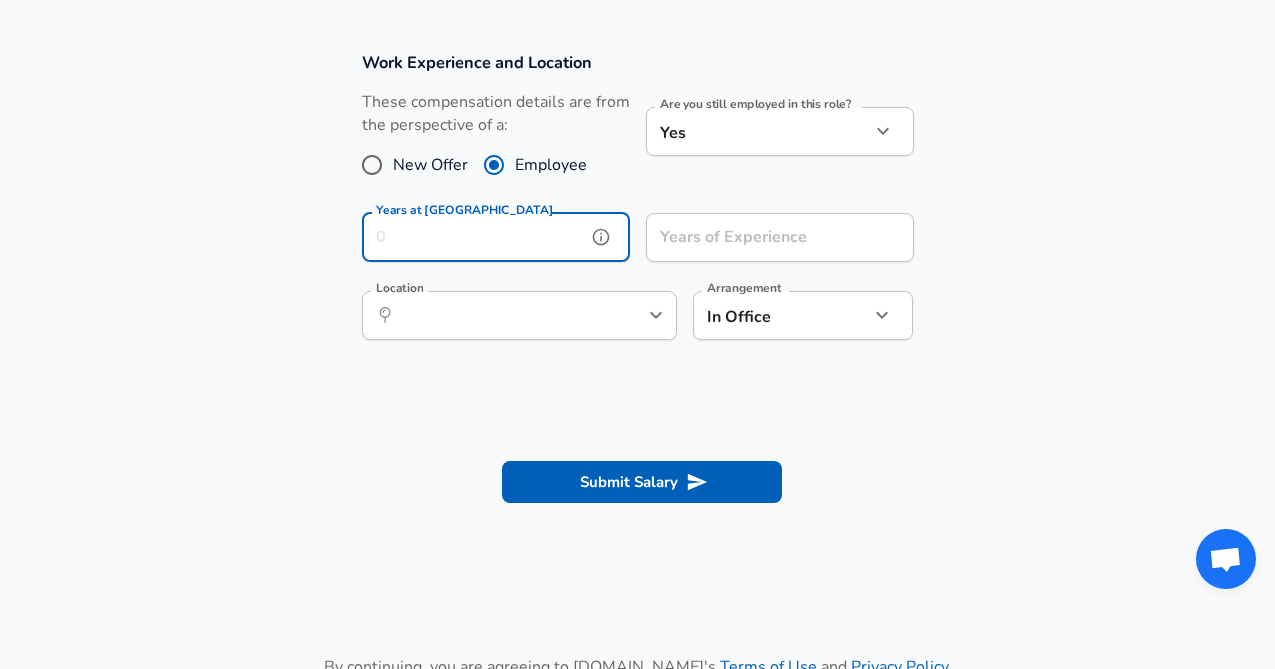 click on "Years at [GEOGRAPHIC_DATA]" at bounding box center (474, 237) 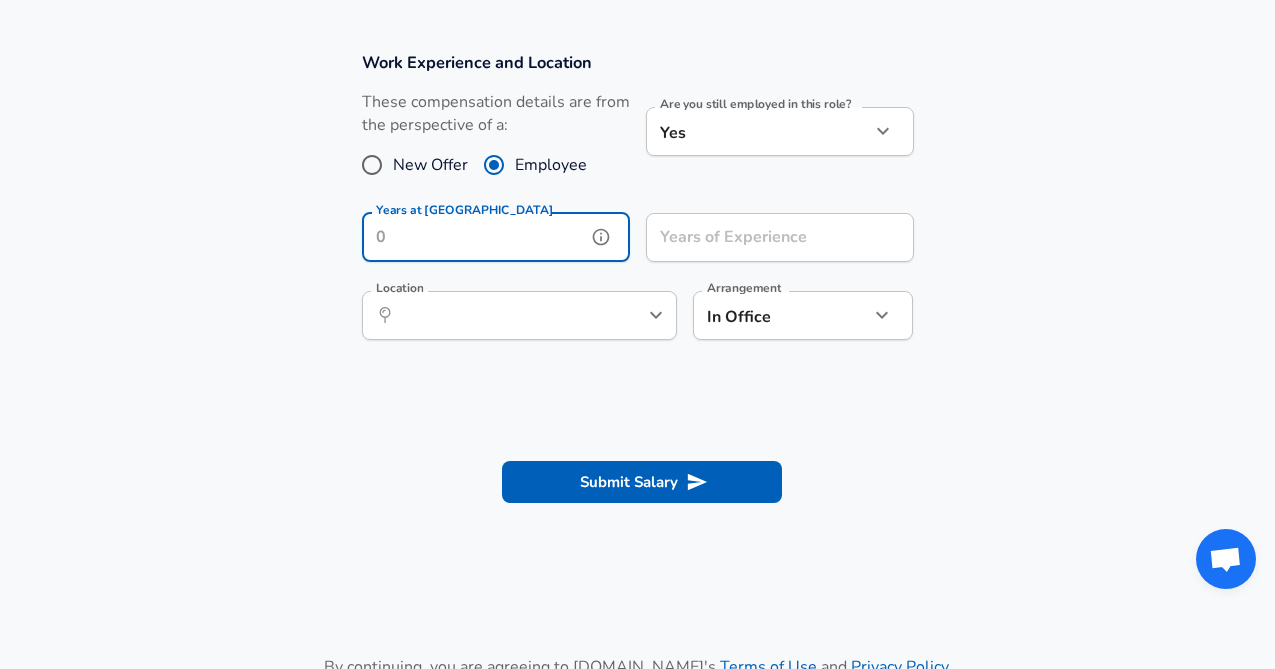 click on "Years at [GEOGRAPHIC_DATA]" at bounding box center (474, 237) 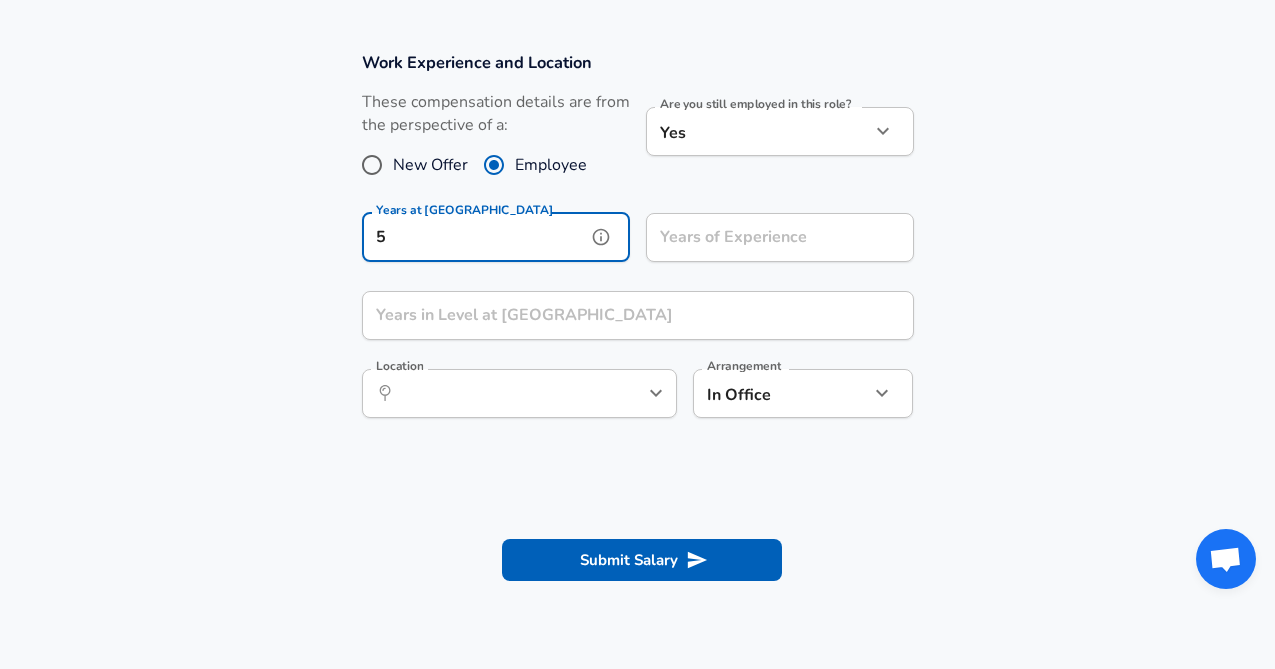 type on "5" 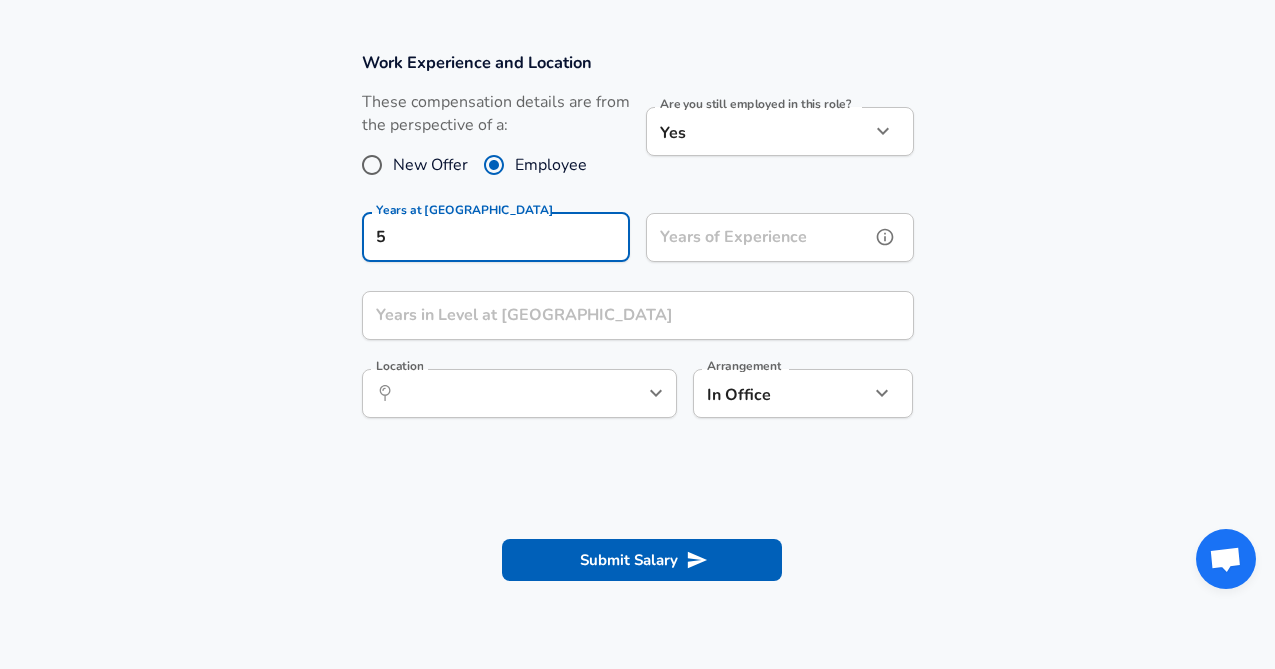 click on "Years of Experience" at bounding box center [758, 237] 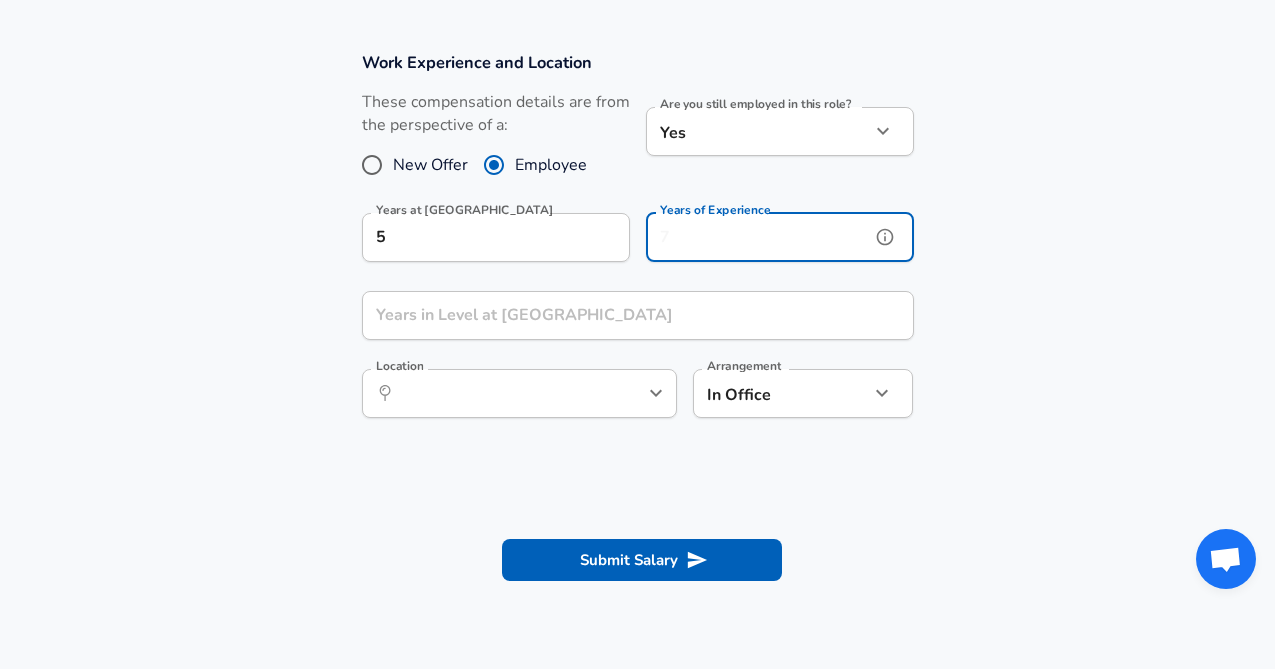 click on "Years of Experience" at bounding box center (758, 237) 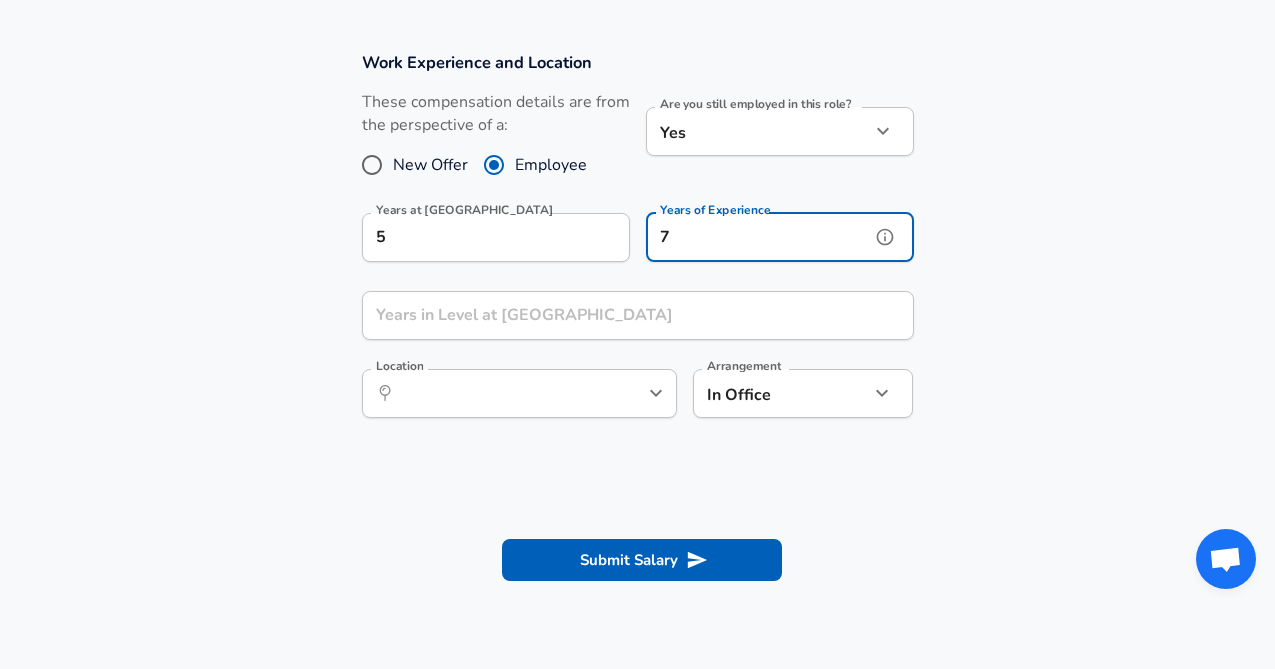 click on "7" at bounding box center [758, 237] 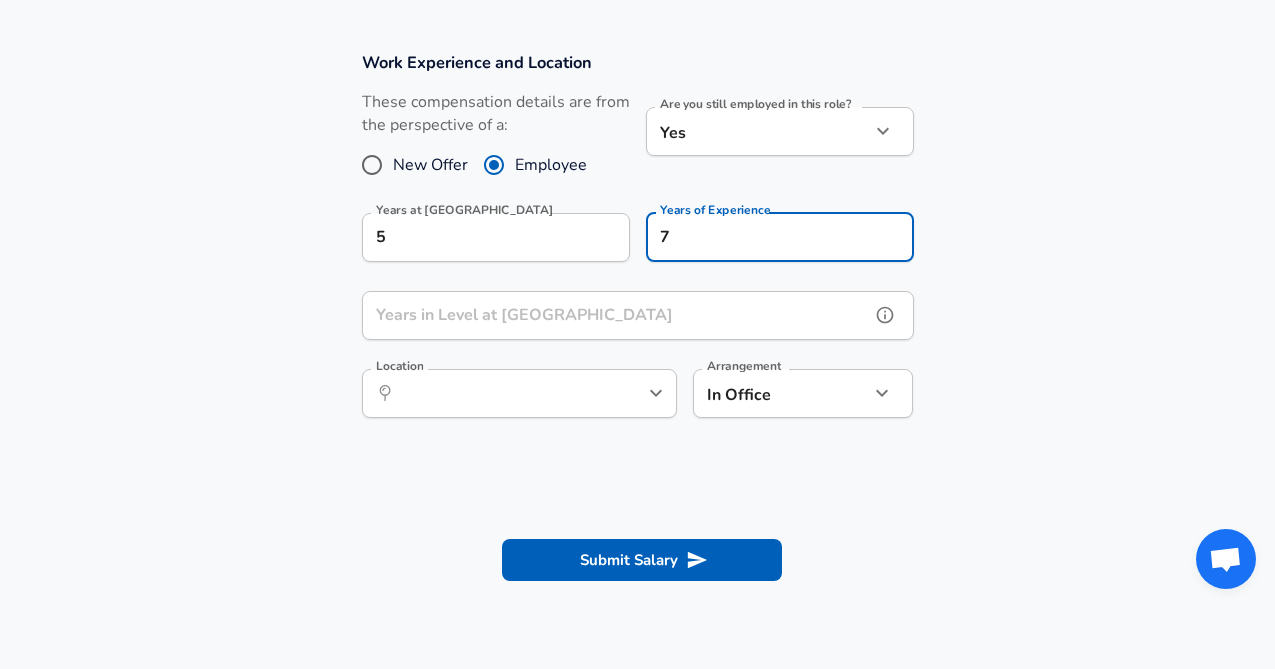click on "Years in Level at [GEOGRAPHIC_DATA]" at bounding box center (616, 315) 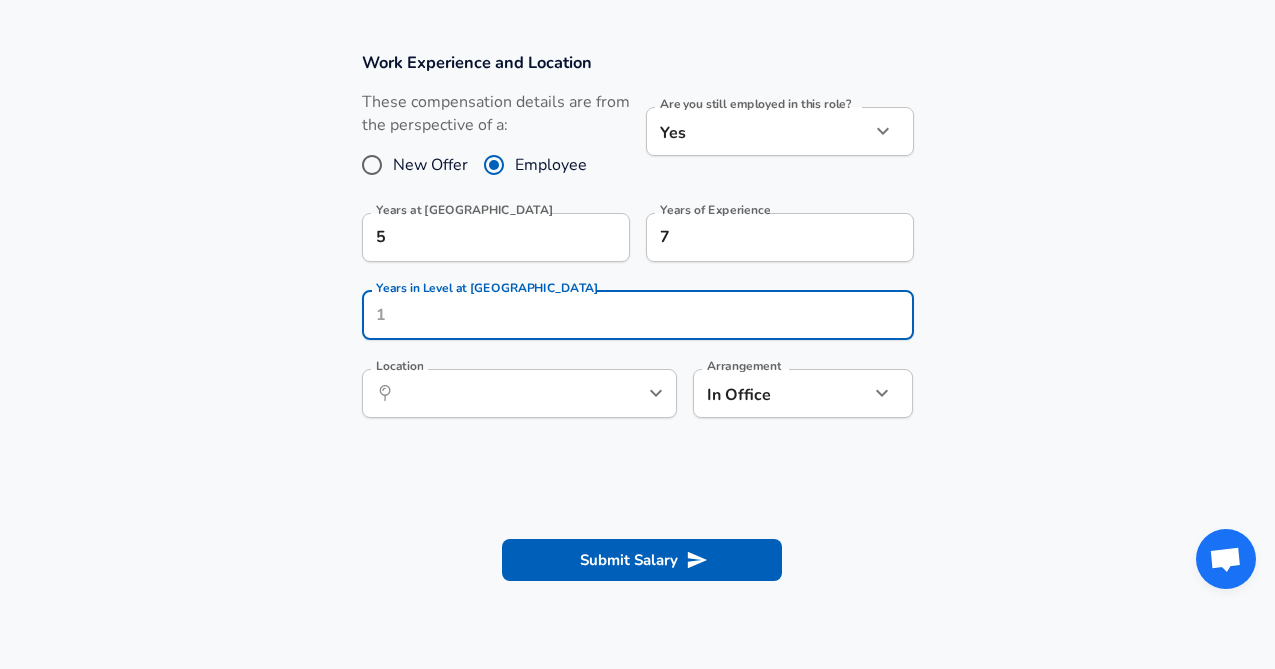click on "Restart Add Your Salary Upload your offer letter   to verify your submission Enhance Privacy and Anonymity No Automatically hides specific fields until there are enough submissions to safely display the full details.   More Details Based on your submission and the data points that we have already collected, we will automatically hide and anonymize specific fields if there aren't enough data points to remain sufficiently anonymous. Company & Title Information   Enter the company you received your offer from Company Everlane Company   Select the title that closest resembles your official title. This should be similar to the title that was present on your offer letter. Title Marketing Manager Title   Select a job family that best fits your role. If you can't find one, select 'Other' to enter a custom job family Job Family Marketing Job Family Specialization Specialization   Your level on the career ladder. e.g. L3 or Senior Product Manager or Principal Engineer or Distinguished Engineer Level Level New Offer Yes" at bounding box center [637, -526] 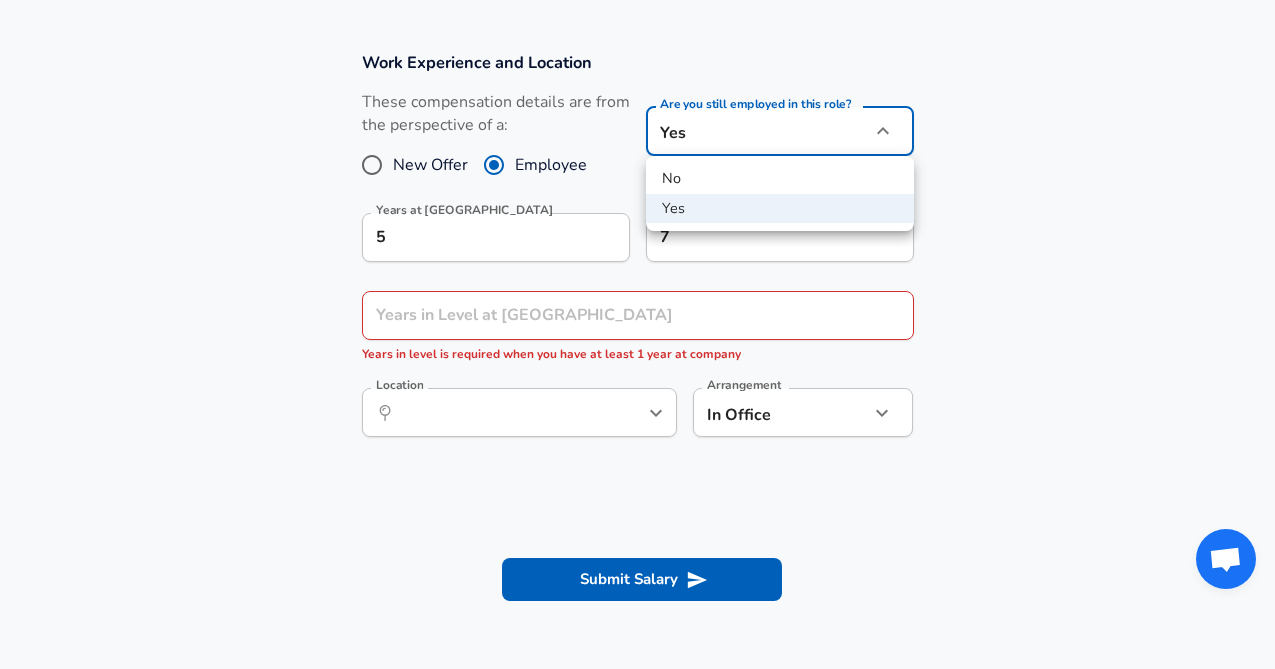 click on "No" at bounding box center [780, 179] 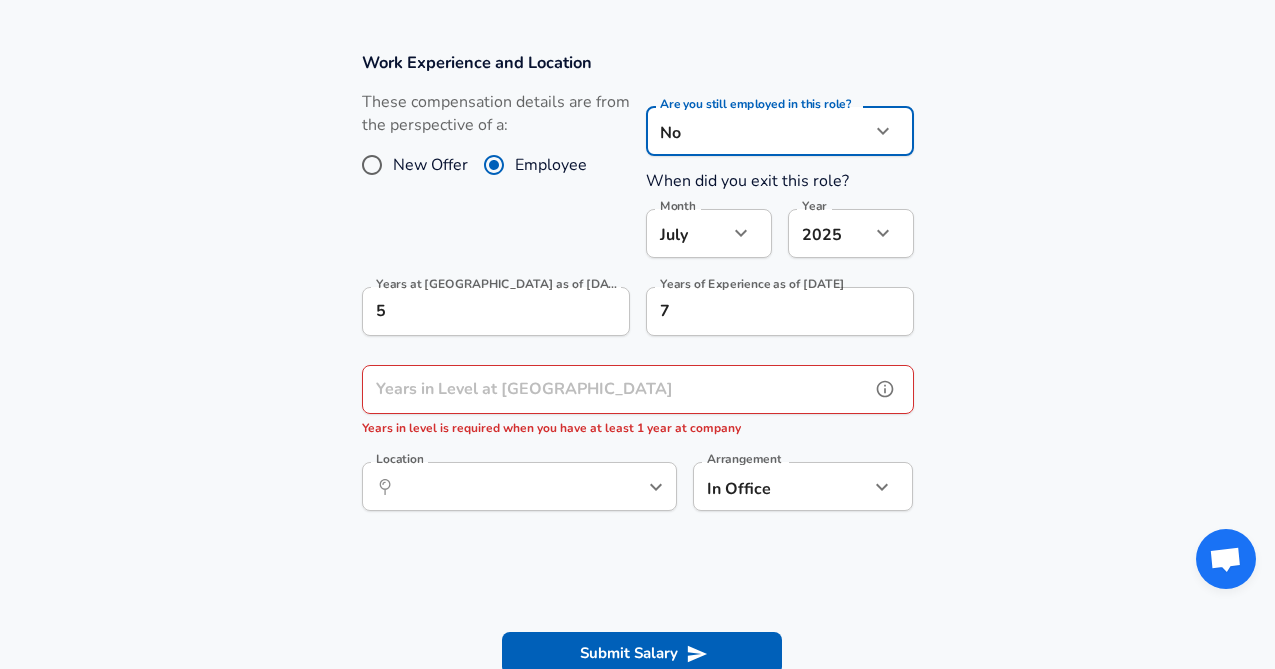 click on "Years in Level at [GEOGRAPHIC_DATA]" at bounding box center (616, 389) 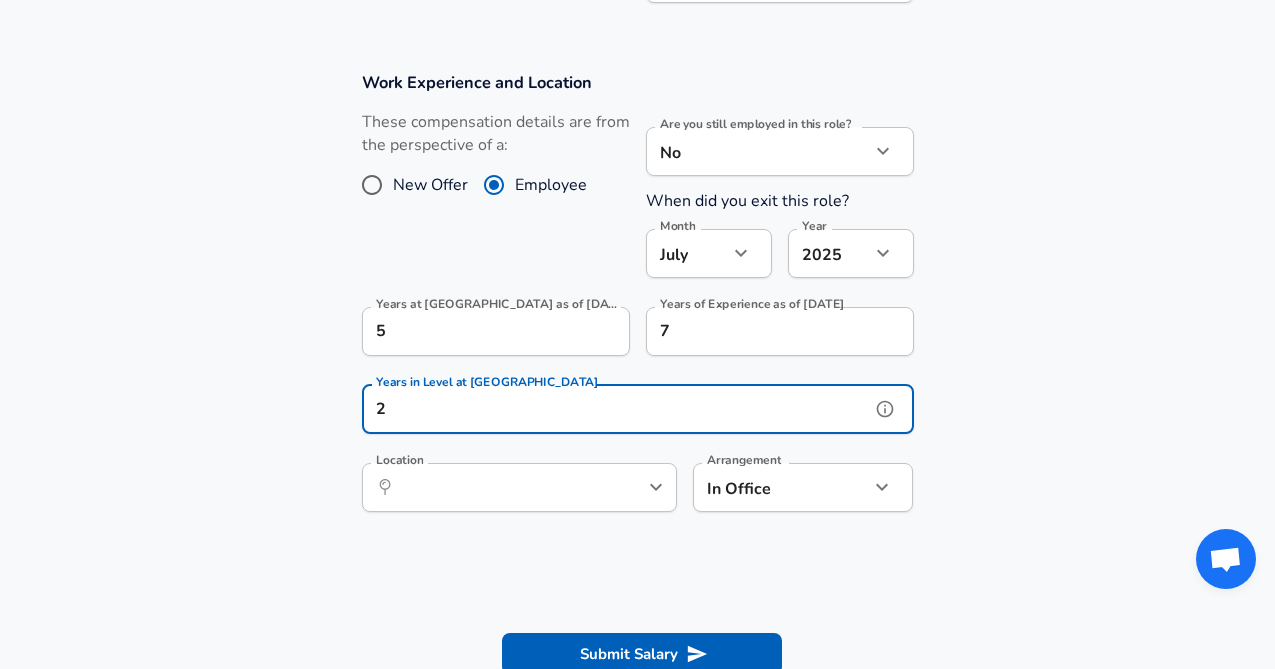 scroll, scrollTop: 910, scrollLeft: 0, axis: vertical 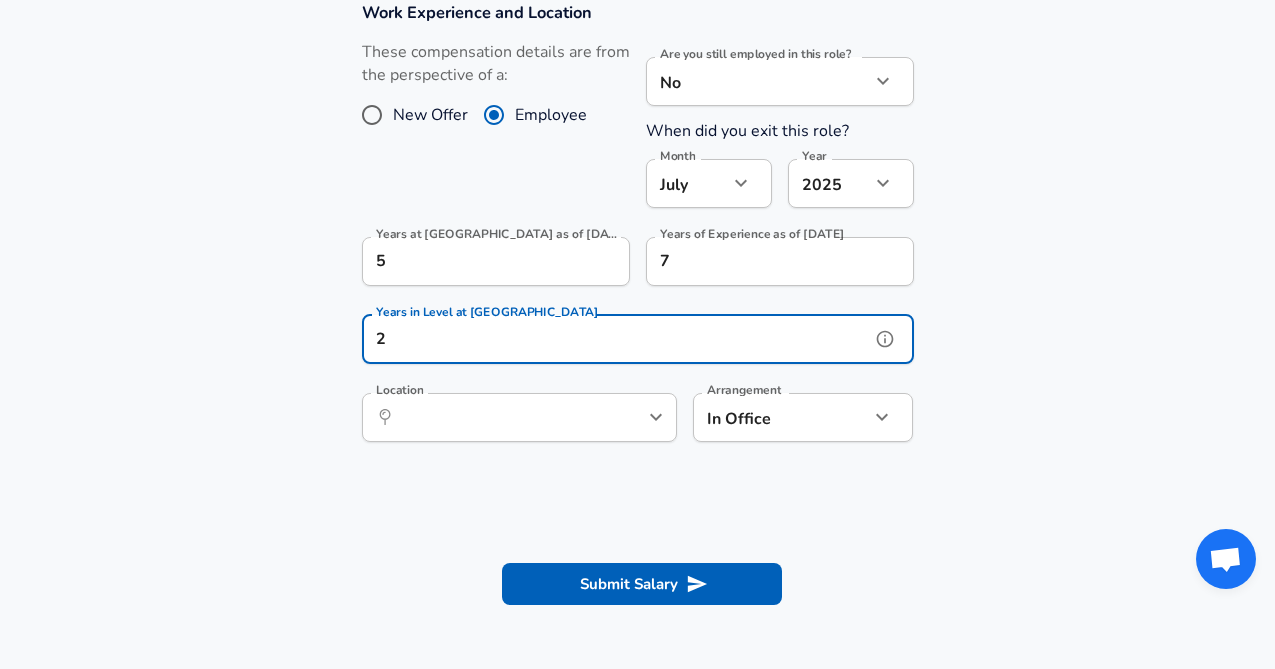 type on "2" 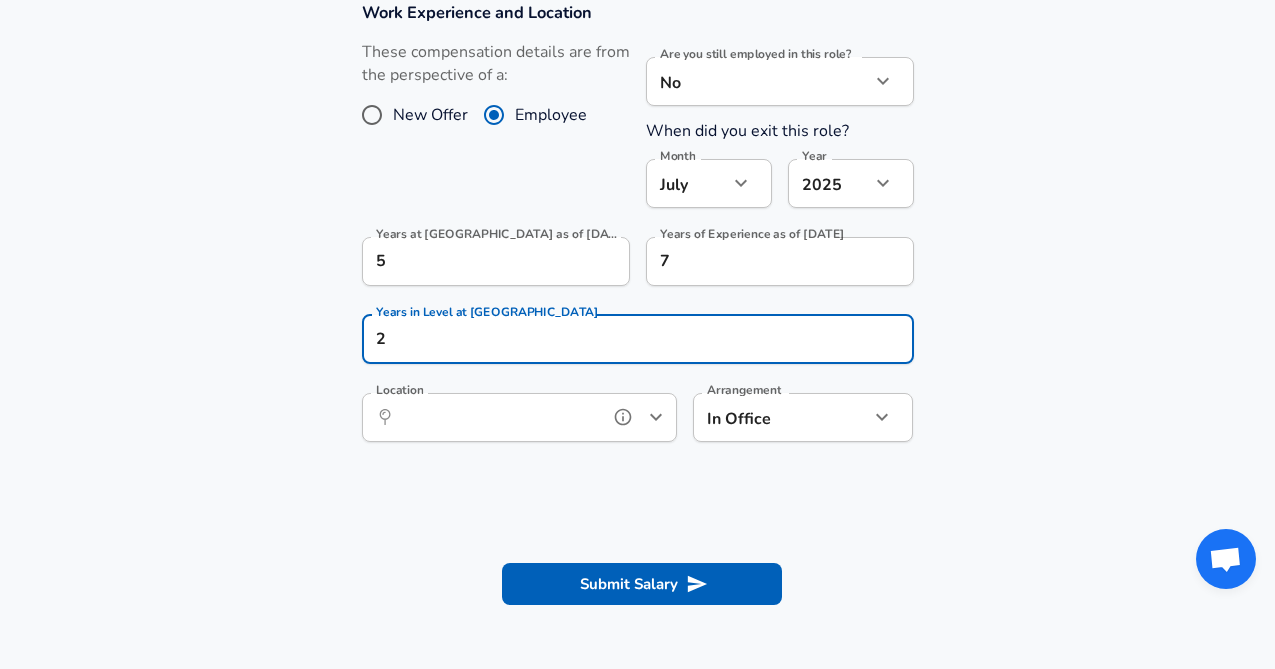 click on "Location" at bounding box center (497, 417) 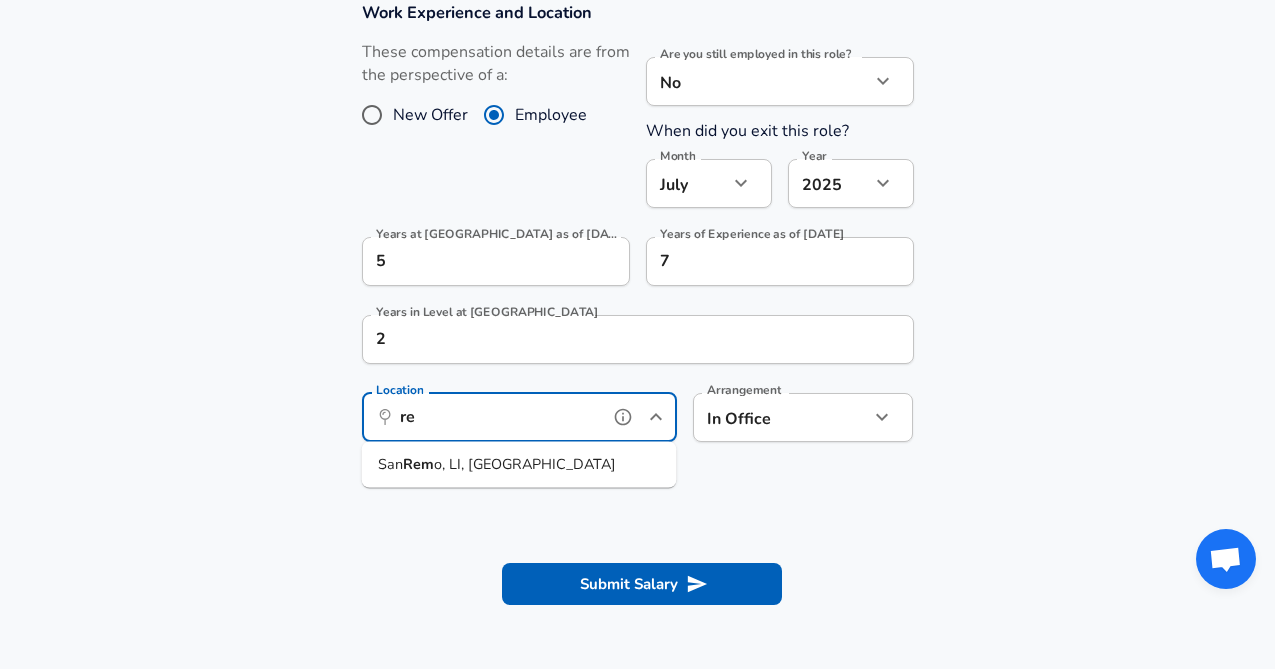 type on "r" 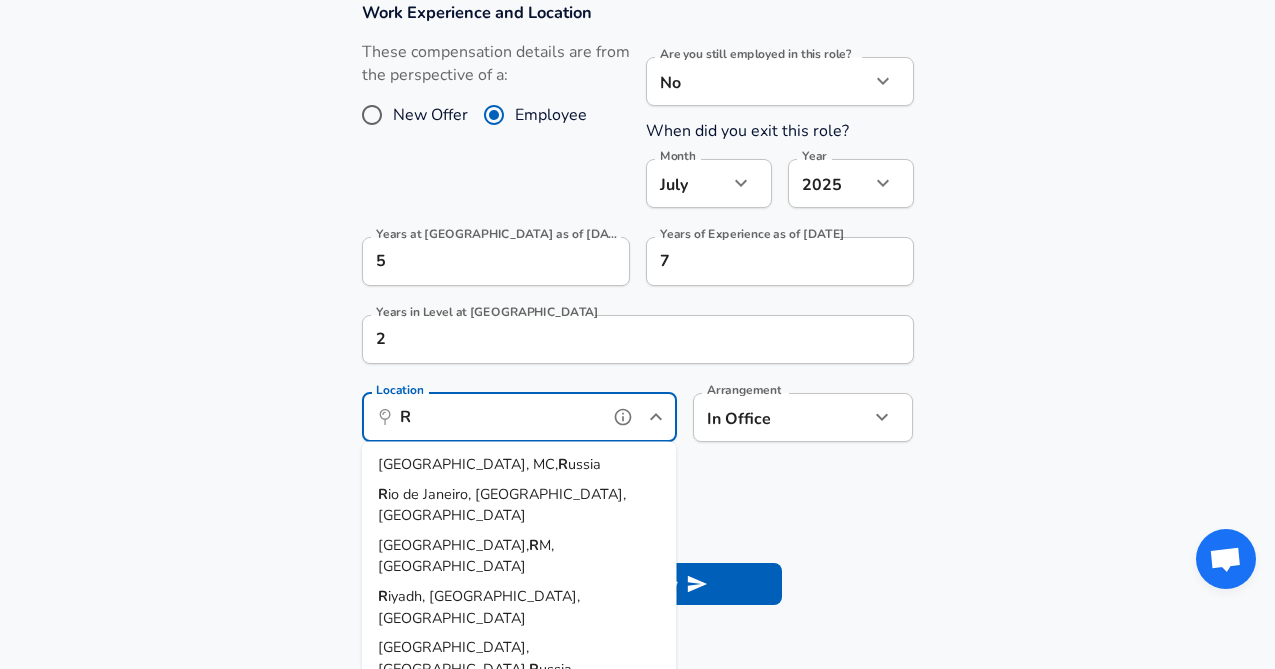 type on "R" 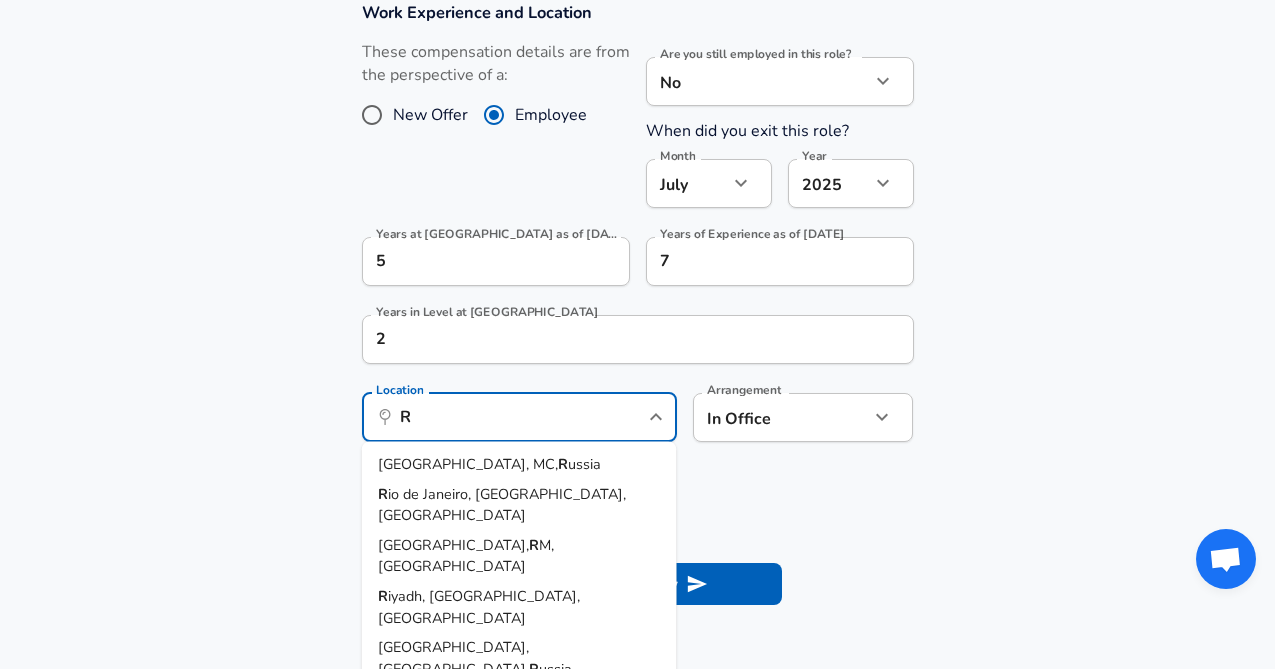 click on "Restart Add Your Salary Upload your offer letter   to verify your submission Enhance Privacy and Anonymity No Automatically hides specific fields until there are enough submissions to safely display the full details.   More Details Based on your submission and the data points that we have already collected, we will automatically hide and anonymize specific fields if there aren't enough data points to remain sufficiently anonymous. Company & Title Information   Enter the company you received your offer from Company Everlane Company   Select the title that closest resembles your official title. This should be similar to the title that was present on your offer letter. Title Marketing Manager Title   Select a job family that best fits your role. If you can't find one, select 'Other' to enter a custom job family Job Family Marketing Job Family Specialization Specialization   Your level on the career ladder. e.g. L3 or Senior Product Manager or Principal Engineer or Distinguished Engineer Level Level New Offer No" at bounding box center [637, -576] 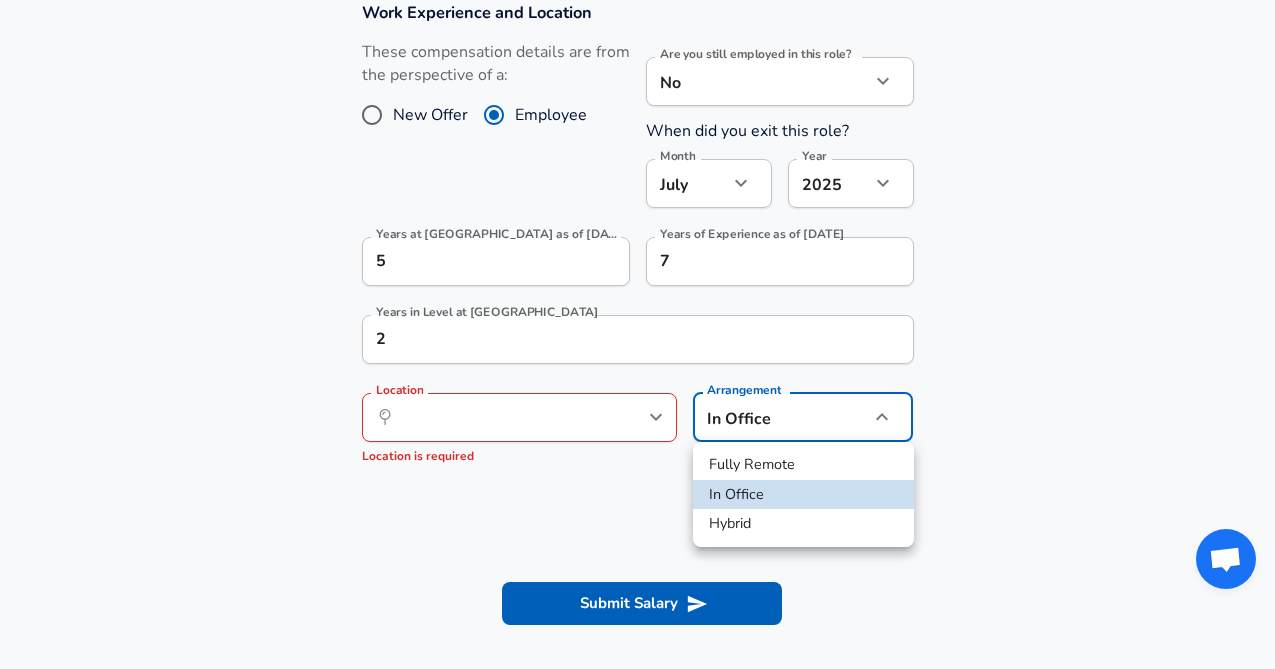 click on "Fully Remote" at bounding box center (803, 465) 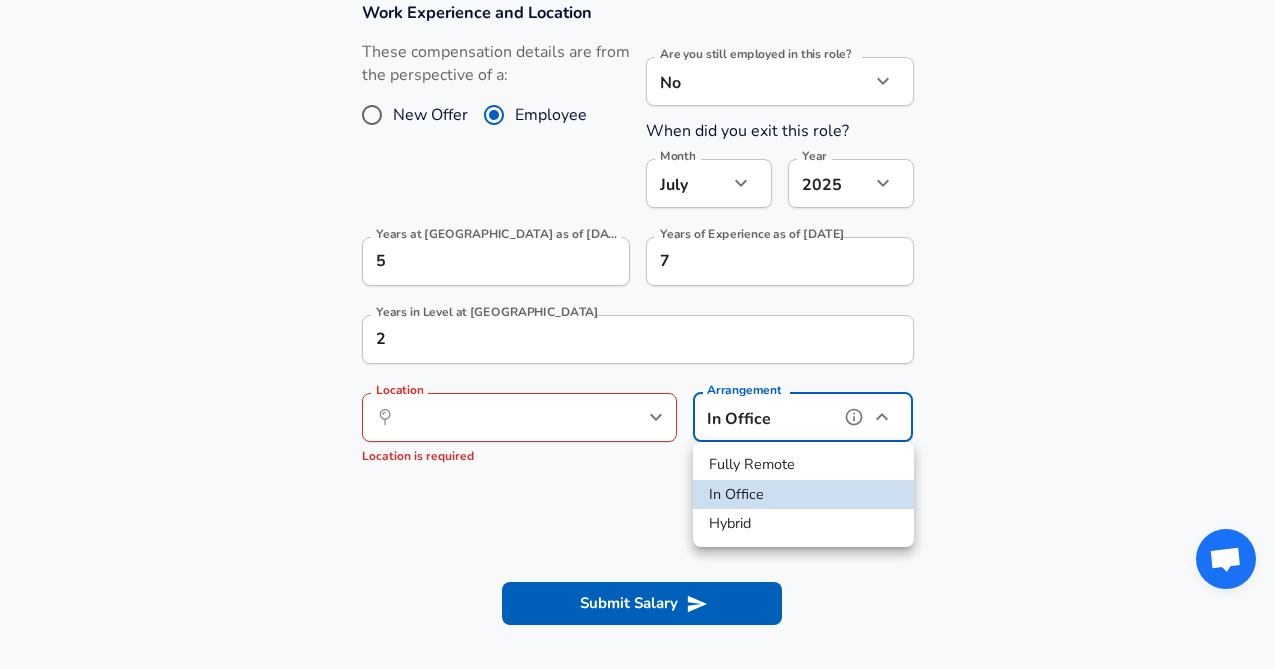 type on "remote" 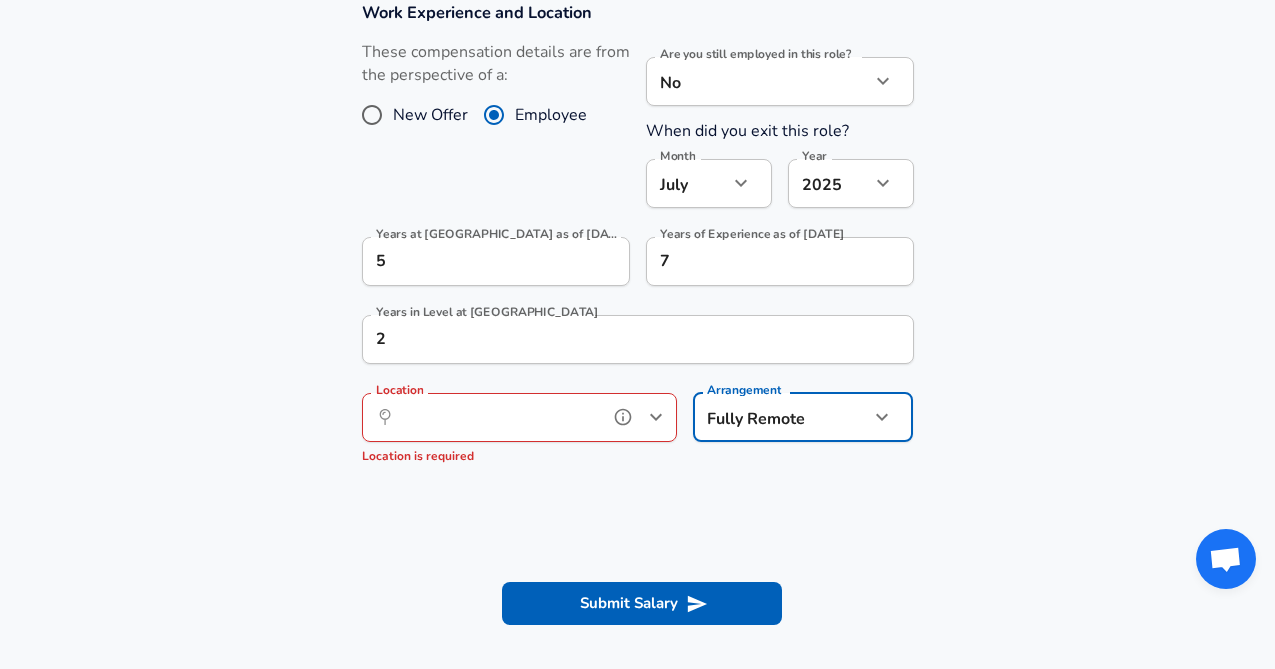 click on "Location" at bounding box center [497, 417] 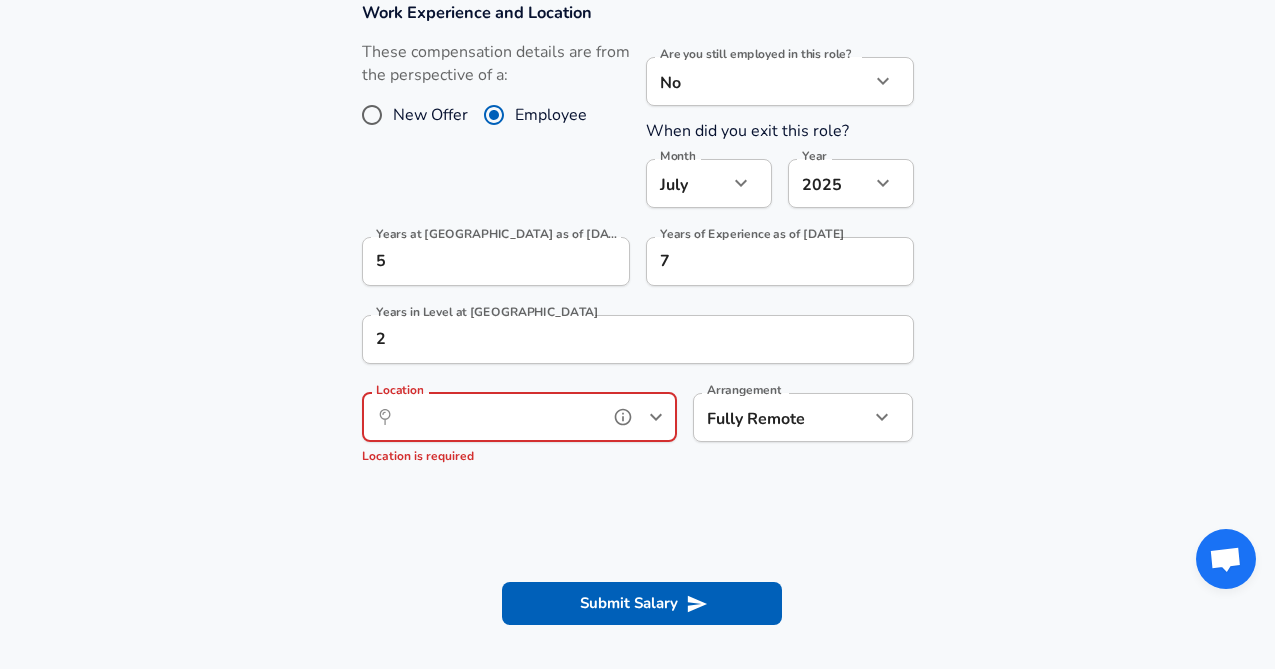 click on "Location" at bounding box center (497, 417) 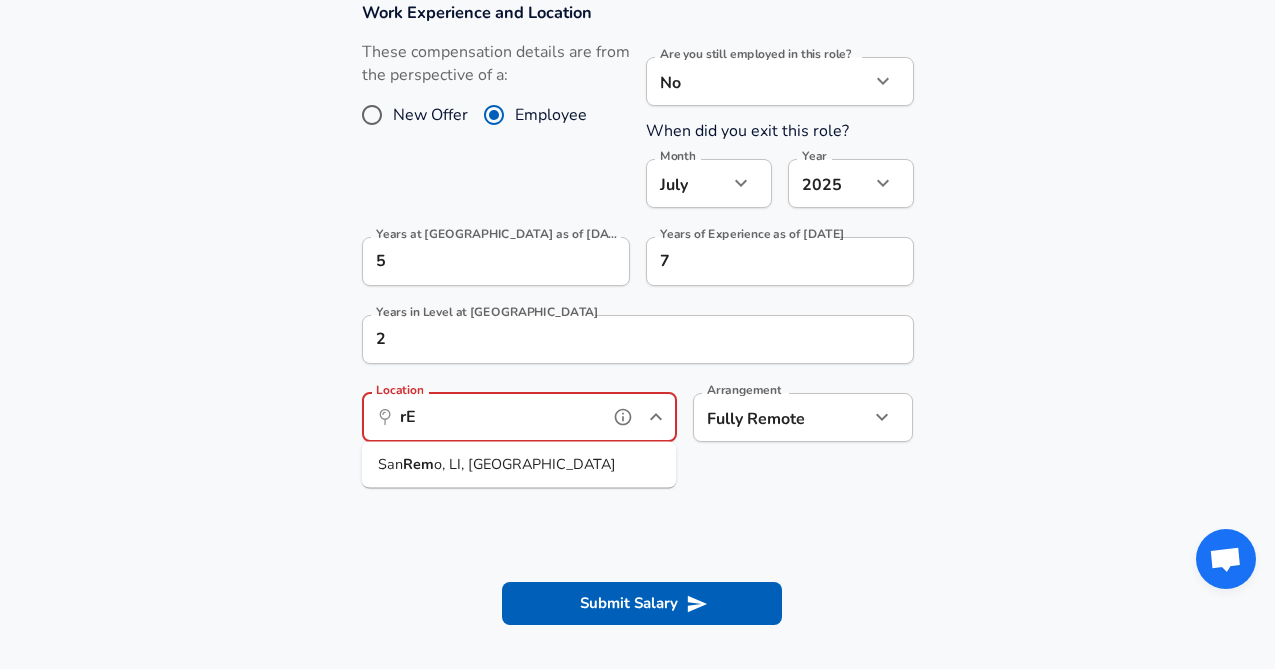 type on "r" 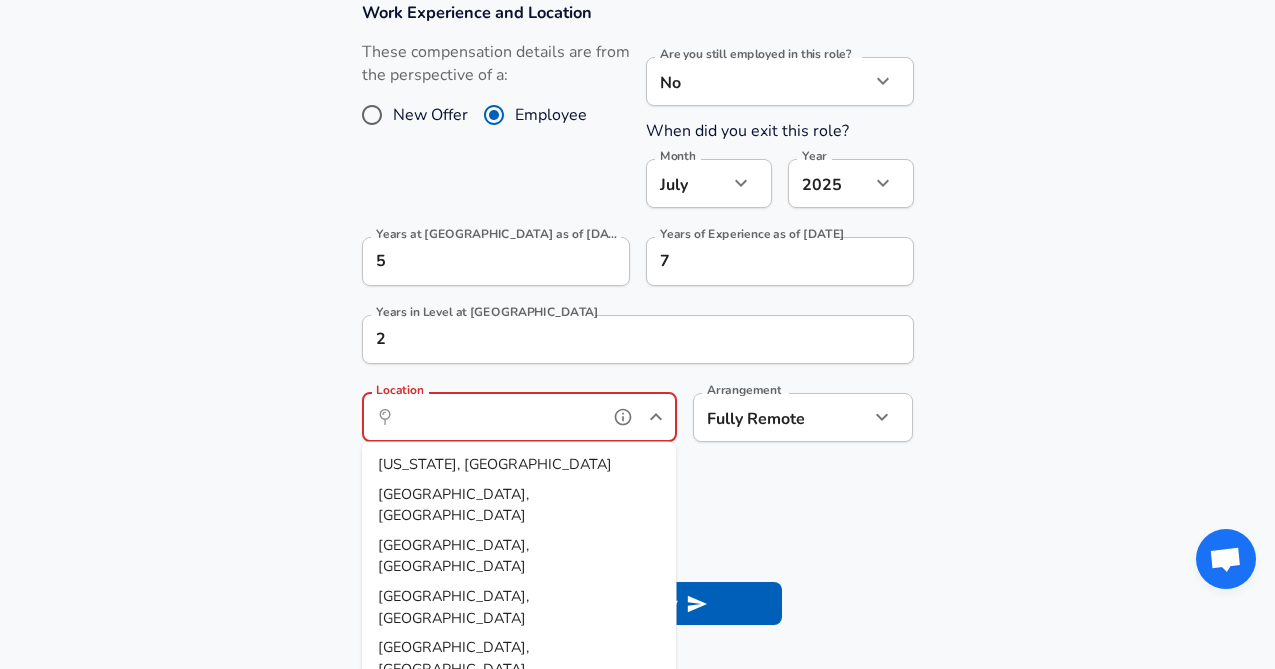 click on "[GEOGRAPHIC_DATA], [GEOGRAPHIC_DATA]" at bounding box center (519, 709) 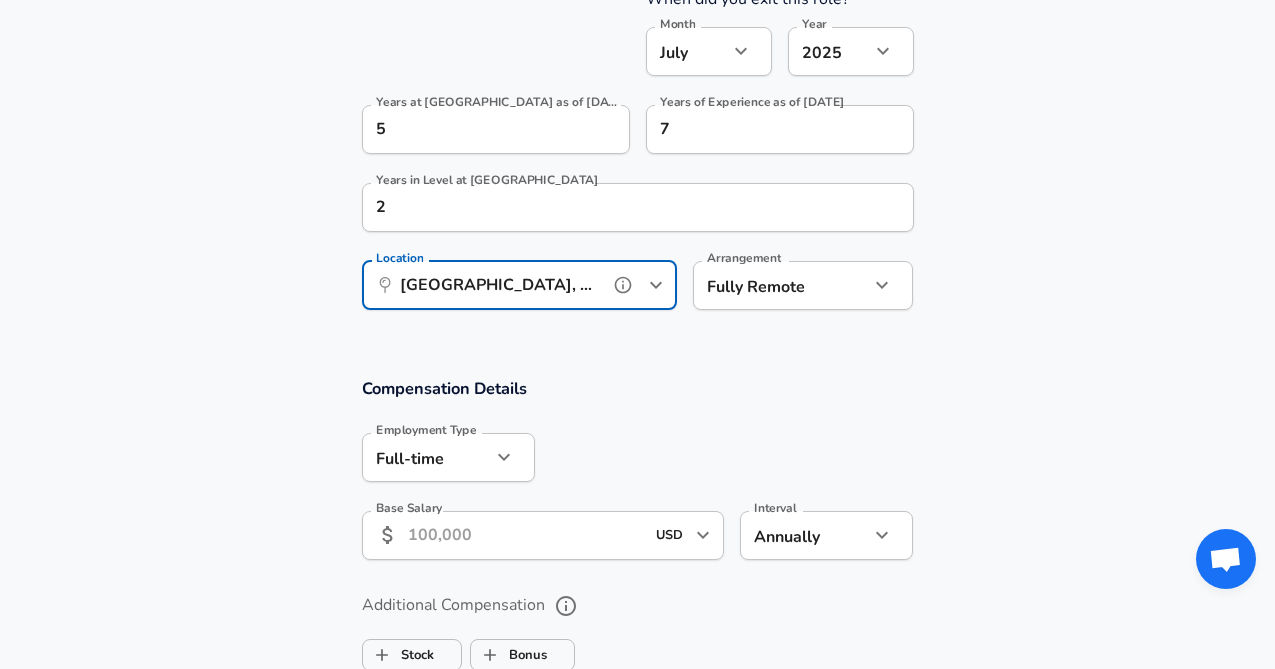 scroll, scrollTop: 1094, scrollLeft: 0, axis: vertical 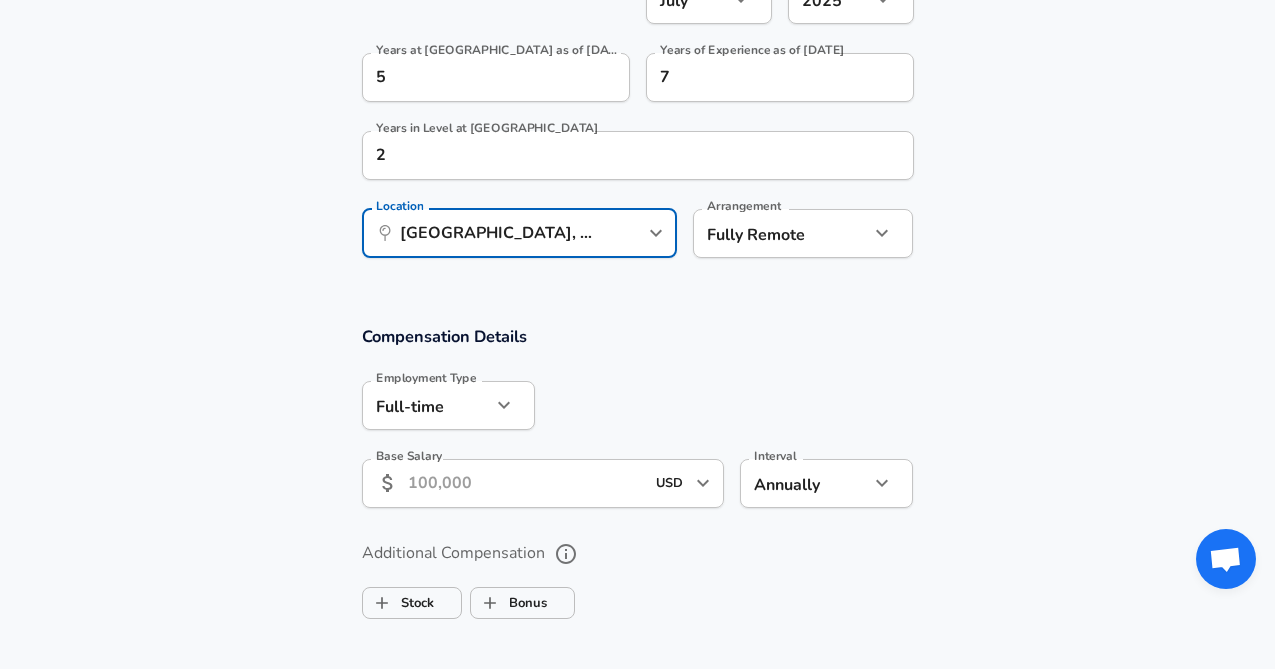 click on "Base Salary" at bounding box center (526, 483) 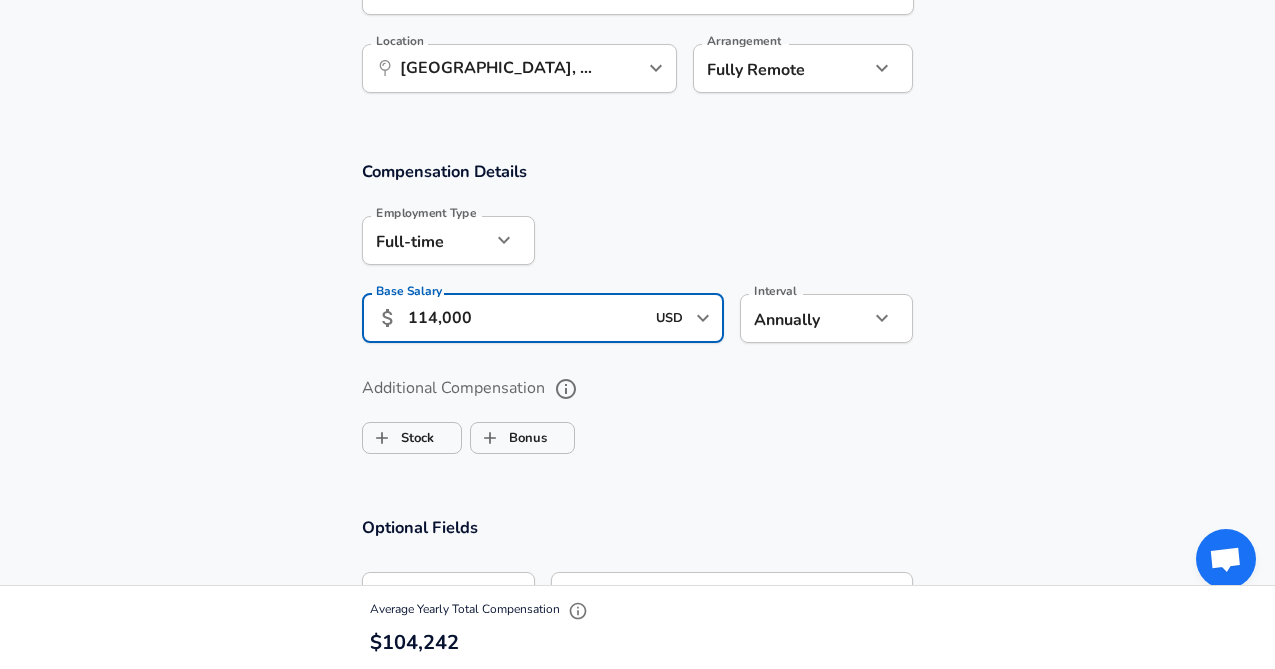 scroll, scrollTop: 1285, scrollLeft: 0, axis: vertical 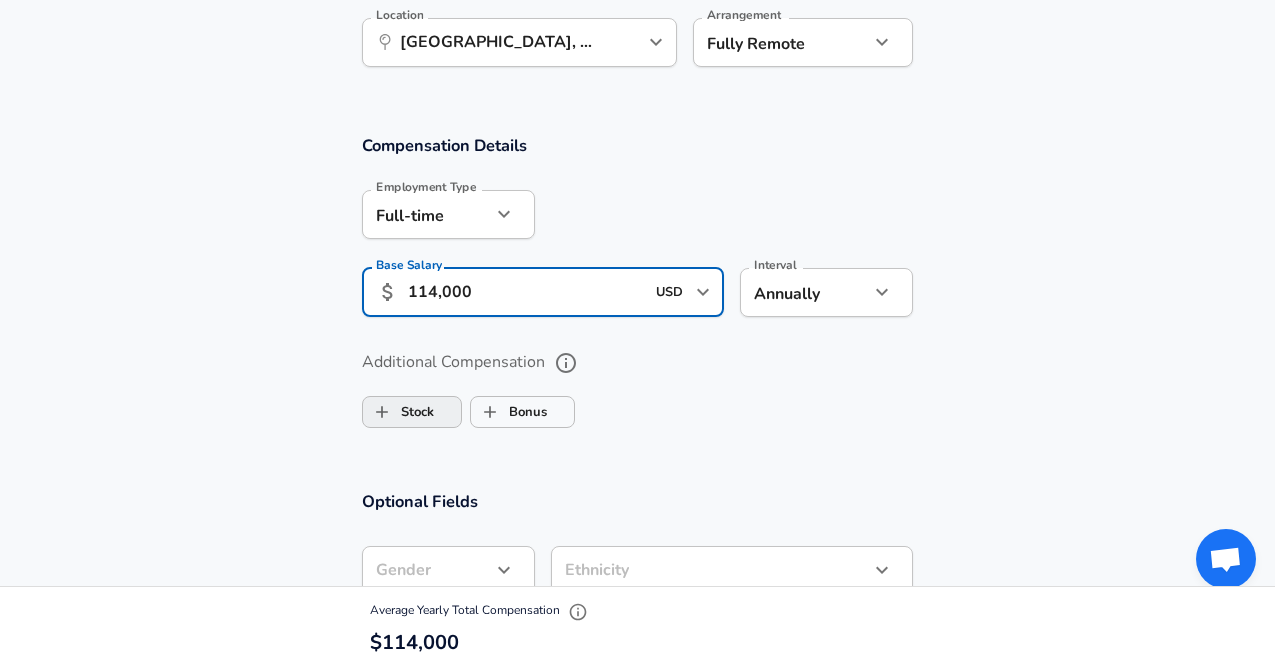 type on "114,000" 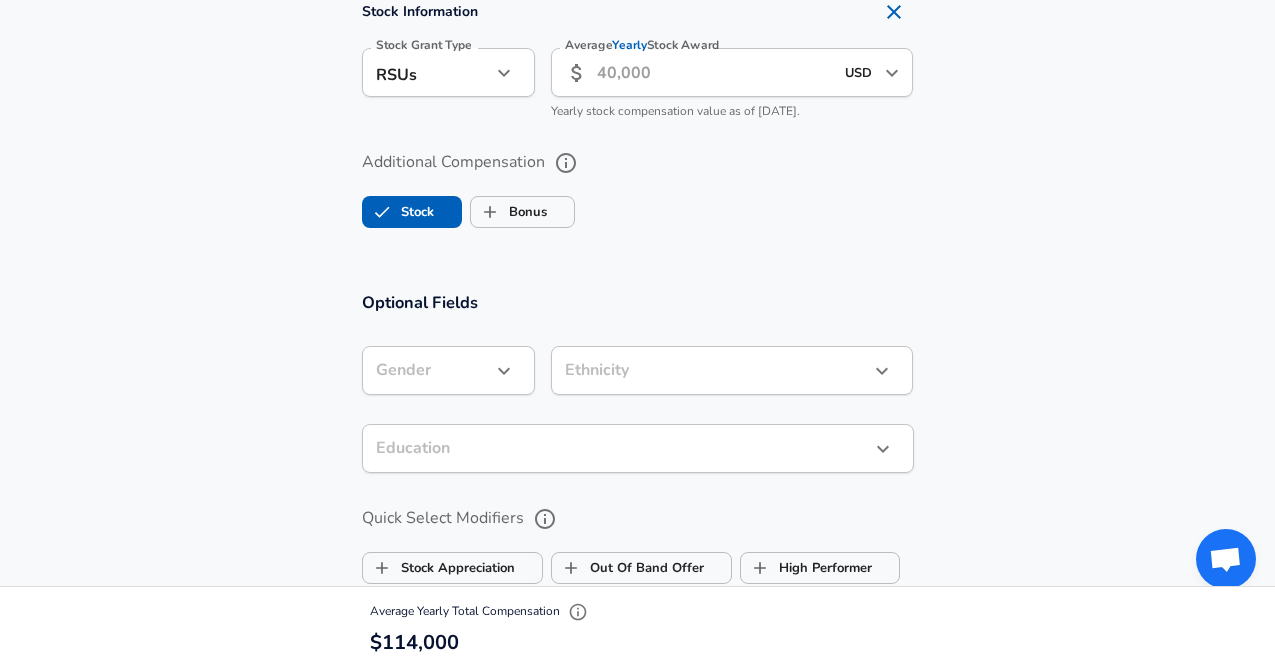 scroll, scrollTop: 1647, scrollLeft: 0, axis: vertical 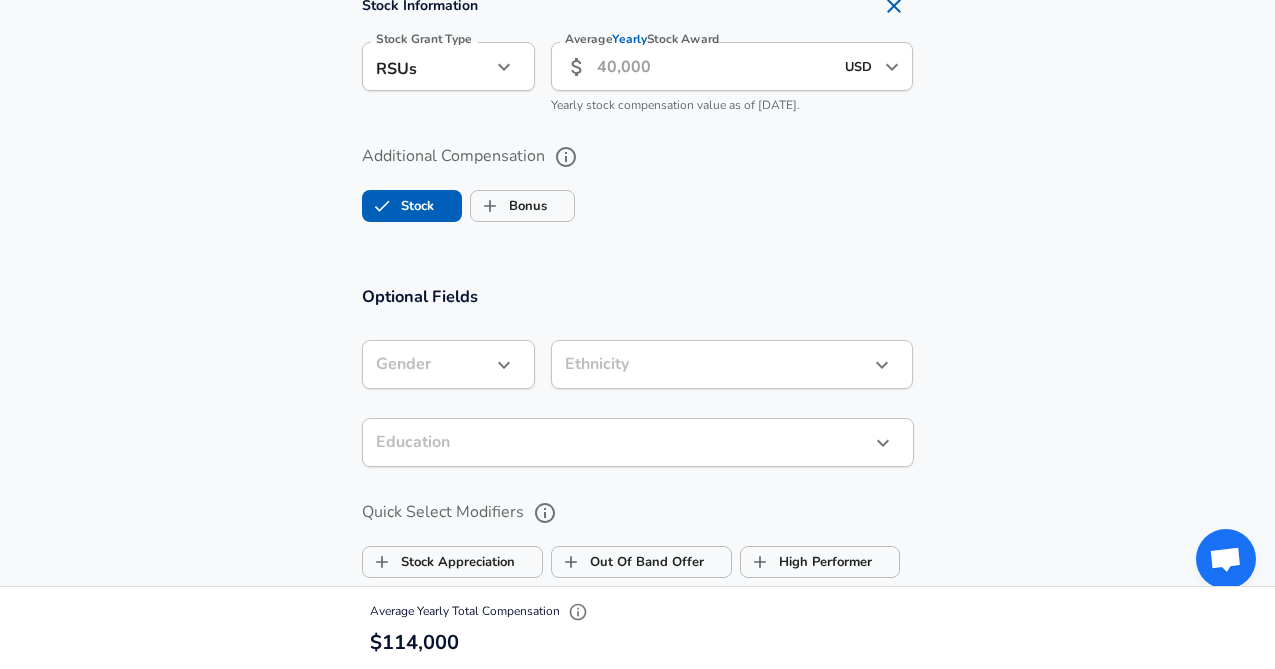 click on "​ Gender" at bounding box center [448, 364] 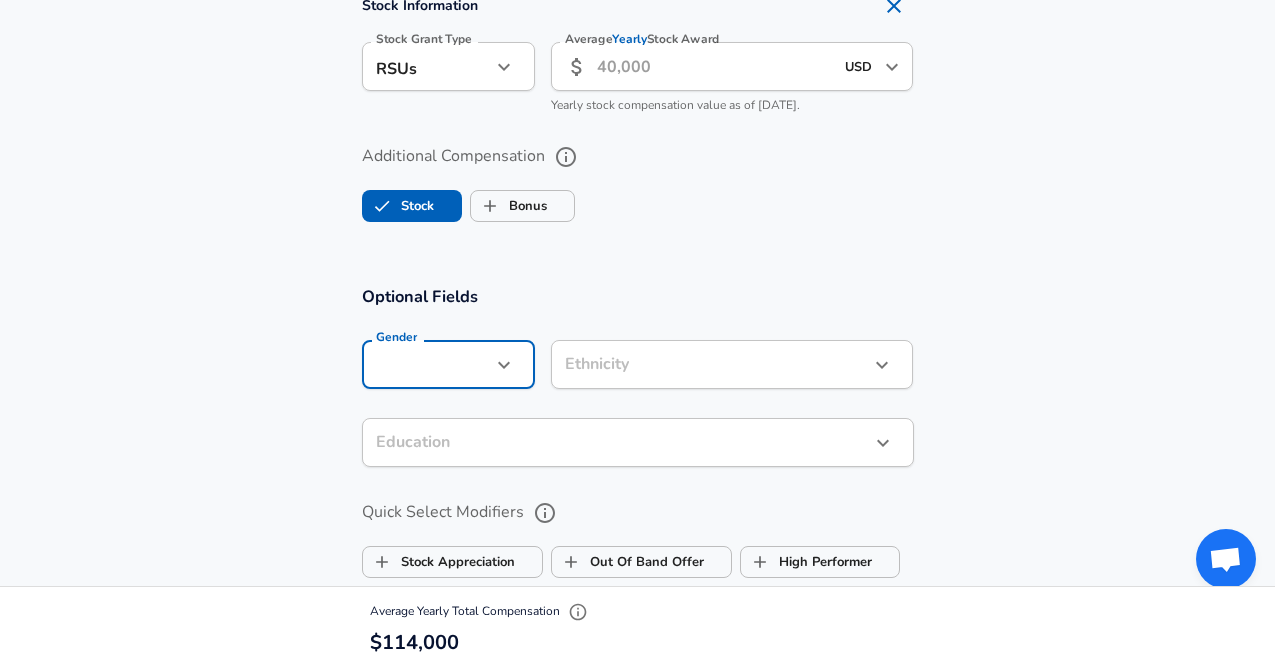 click 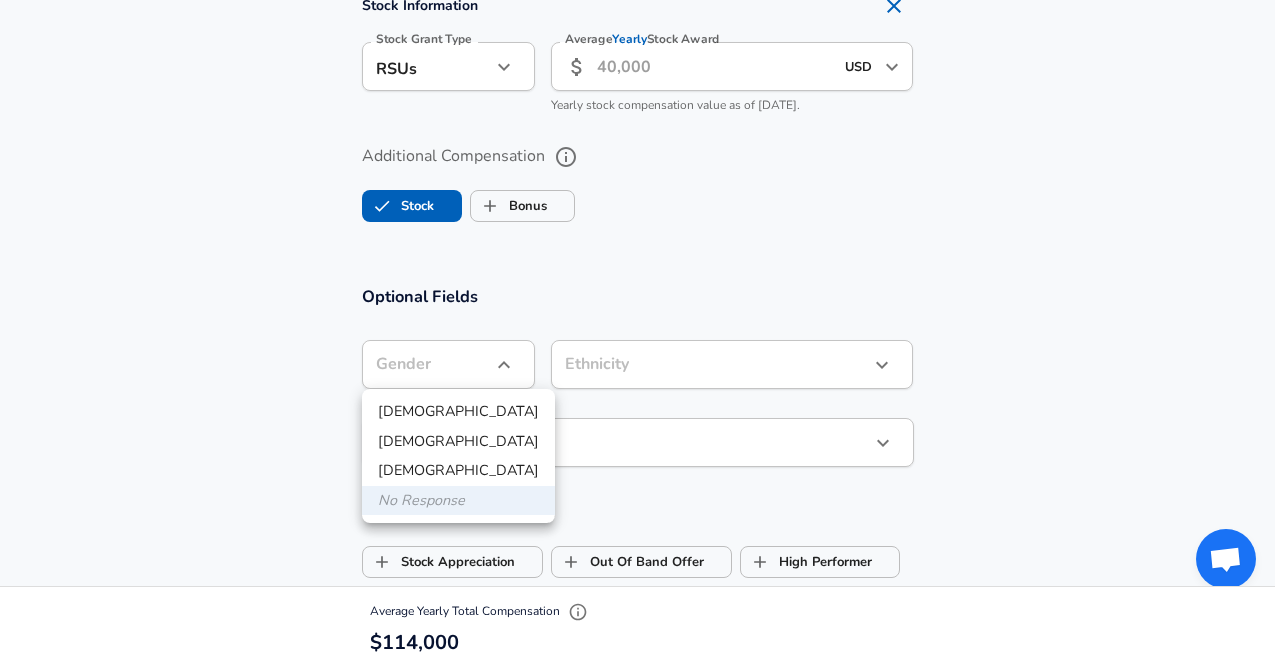click on "[DEMOGRAPHIC_DATA]" at bounding box center (458, 442) 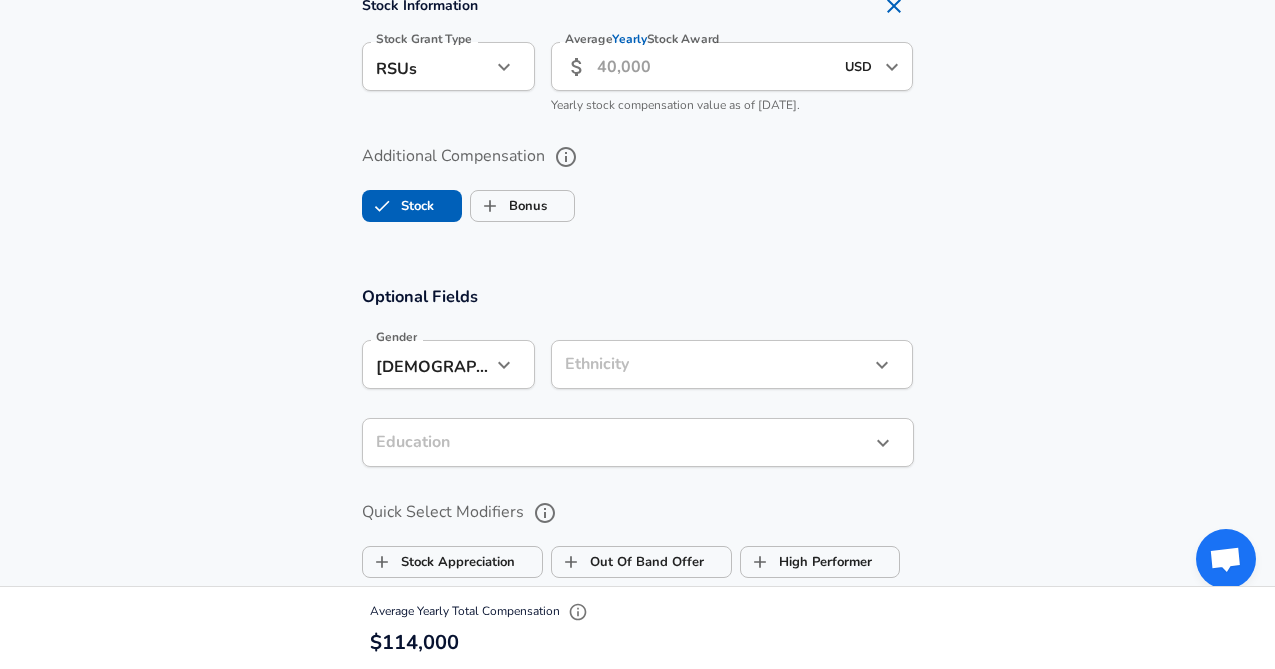 click on "Restart Add Your Salary Upload your offer letter   to verify your submission Enhance Privacy and Anonymity No Automatically hides specific fields until there are enough submissions to safely display the full details.   More Details Based on your submission and the data points that we have already collected, we will automatically hide and anonymize specific fields if there aren't enough data points to remain sufficiently anonymous. Company & Title Information   Enter the company you received your offer from Company Everlane Company   Select the title that closest resembles your official title. This should be similar to the title that was present on your offer letter. Title Marketing Manager Title   Select a job family that best fits your role. If you can't find one, select 'Other' to enter a custom job family Job Family Marketing Job Family Specialization Specialization   Your level on the career ladder. e.g. L3 or Senior Product Manager or Principal Engineer or Distinguished Engineer Level Level New Offer No" at bounding box center (637, -1313) 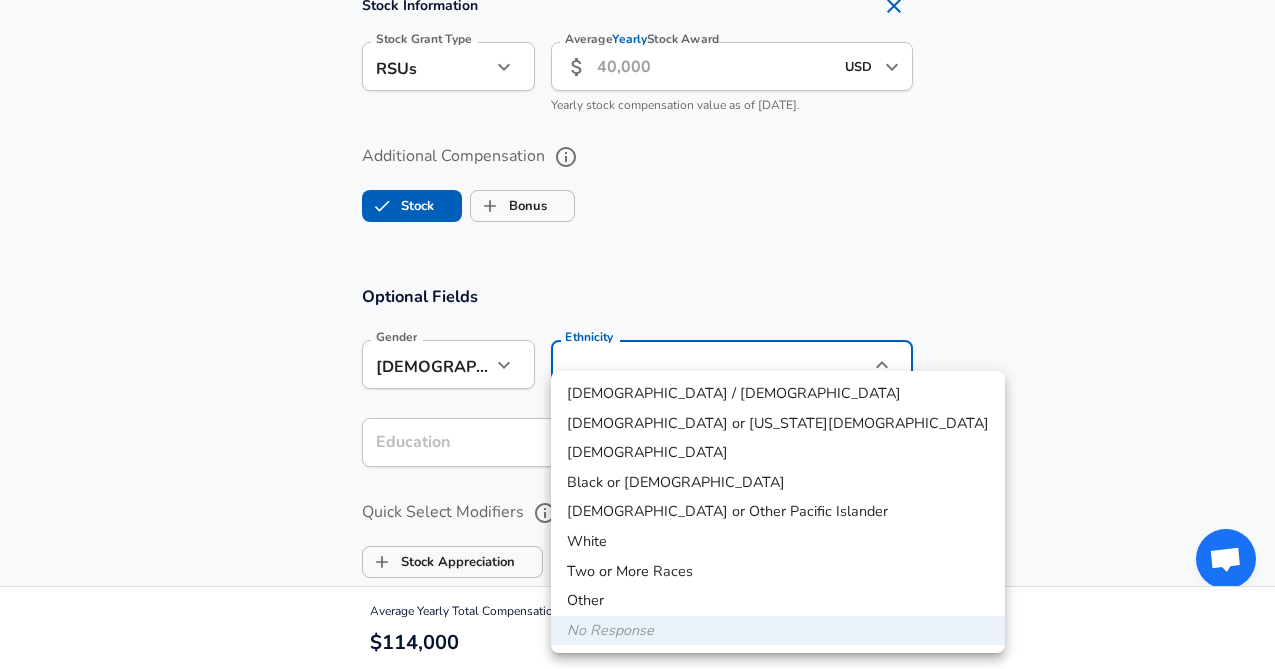click on "Black or [DEMOGRAPHIC_DATA]" at bounding box center [778, 483] 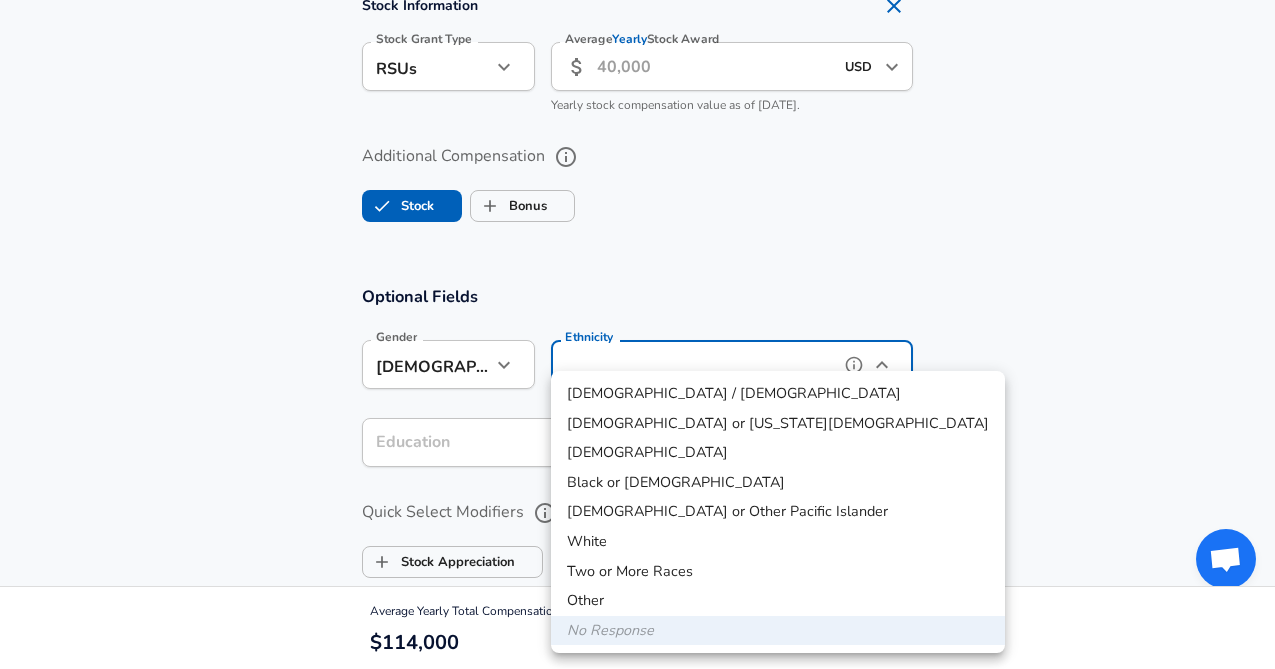 type on "Black or [DEMOGRAPHIC_DATA]" 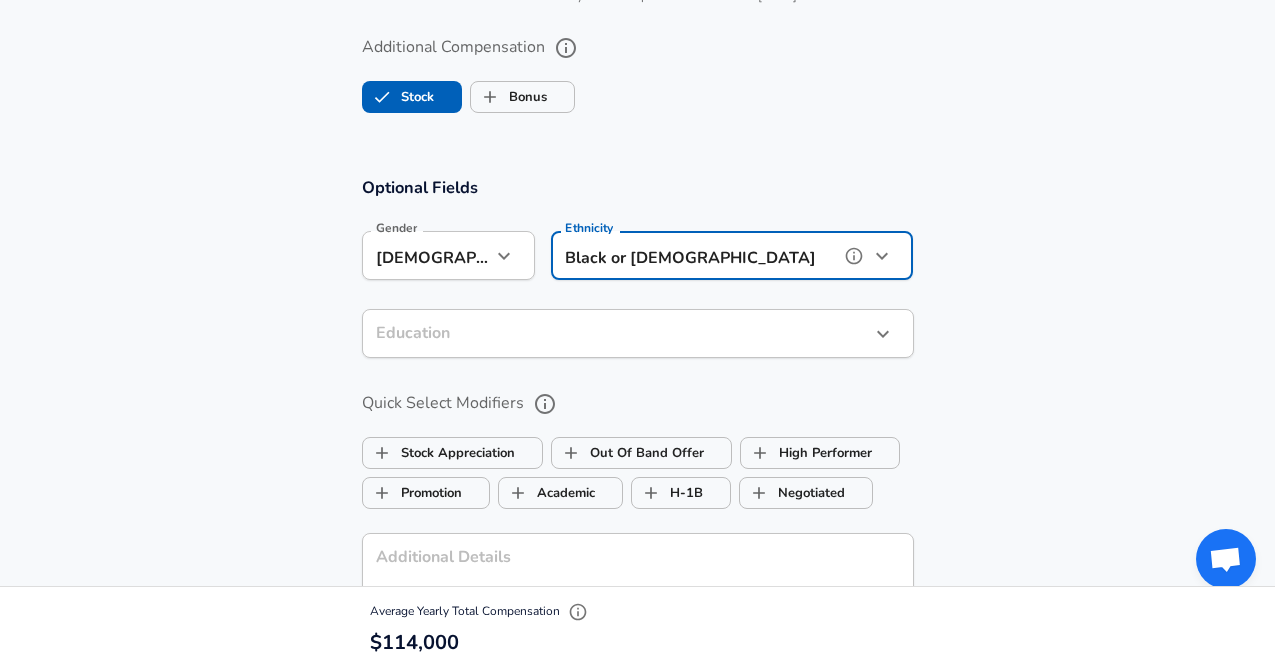 scroll, scrollTop: 1826, scrollLeft: 0, axis: vertical 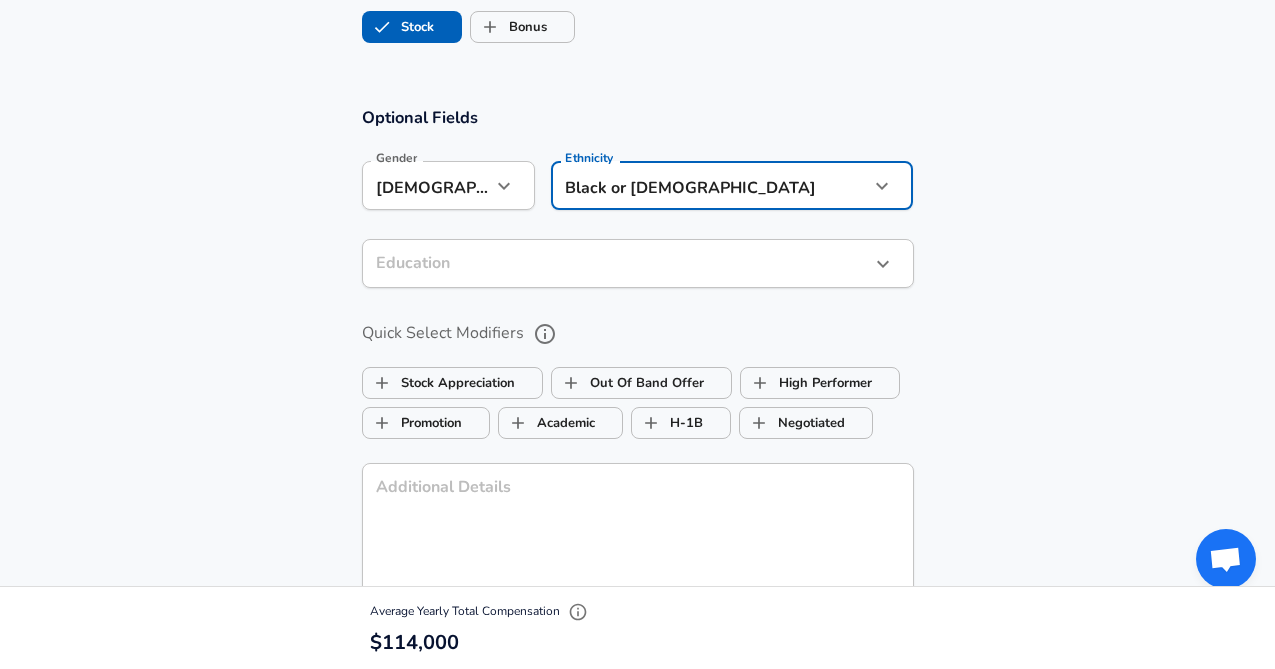 click on "Restart Add Your Salary Upload your offer letter   to verify your submission Enhance Privacy and Anonymity No Automatically hides specific fields until there are enough submissions to safely display the full details.   More Details Based on your submission and the data points that we have already collected, we will automatically hide and anonymize specific fields if there aren't enough data points to remain sufficiently anonymous. Company & Title Information   Enter the company you received your offer from Company Everlane Company   Select the title that closest resembles your official title. This should be similar to the title that was present on your offer letter. Title Marketing Manager Title   Select a job family that best fits your role. If you can't find one, select 'Other' to enter a custom job family Job Family Marketing Job Family Specialization Specialization   Your level on the career ladder. e.g. L3 or Senior Product Manager or Principal Engineer or Distinguished Engineer Level Level New Offer No" at bounding box center [637, -1492] 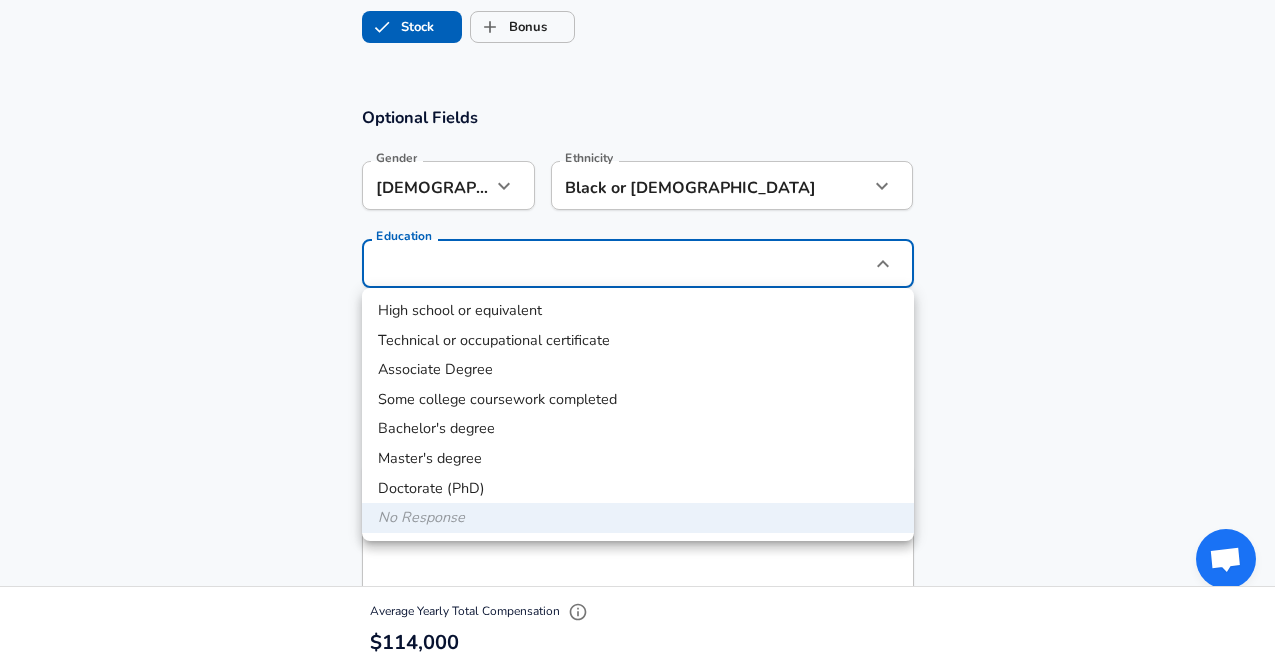 click on "Bachelor's degree" at bounding box center (638, 429) 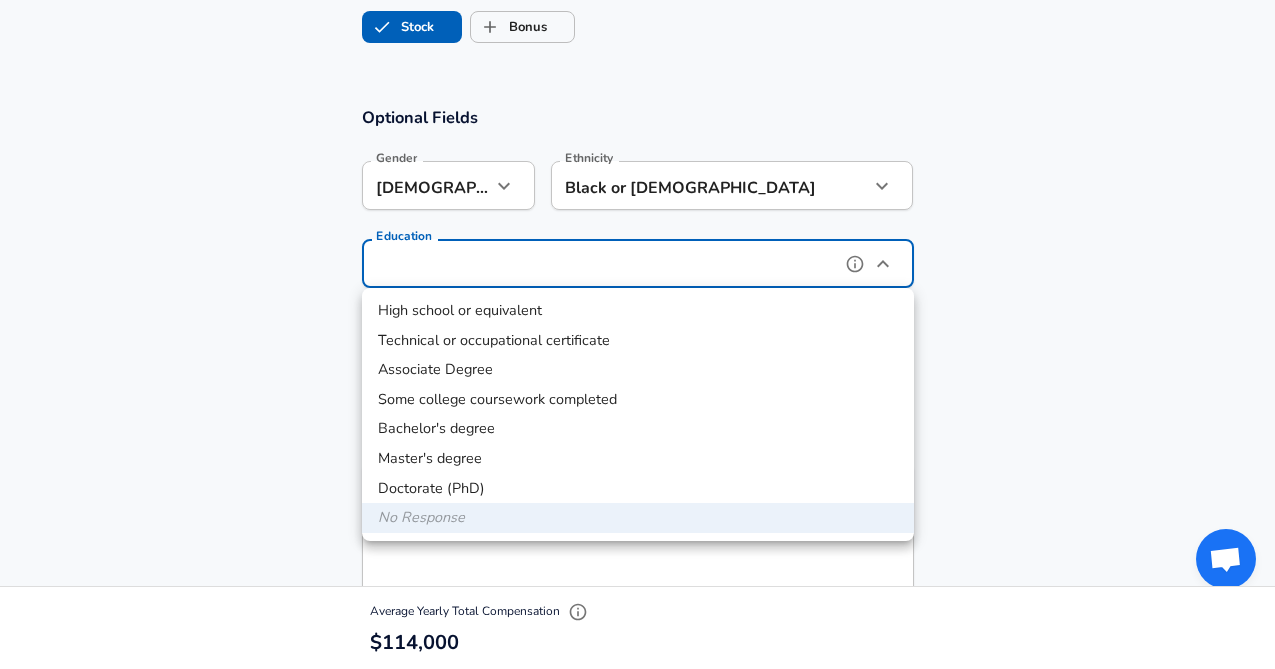 type on "Bachelors degree" 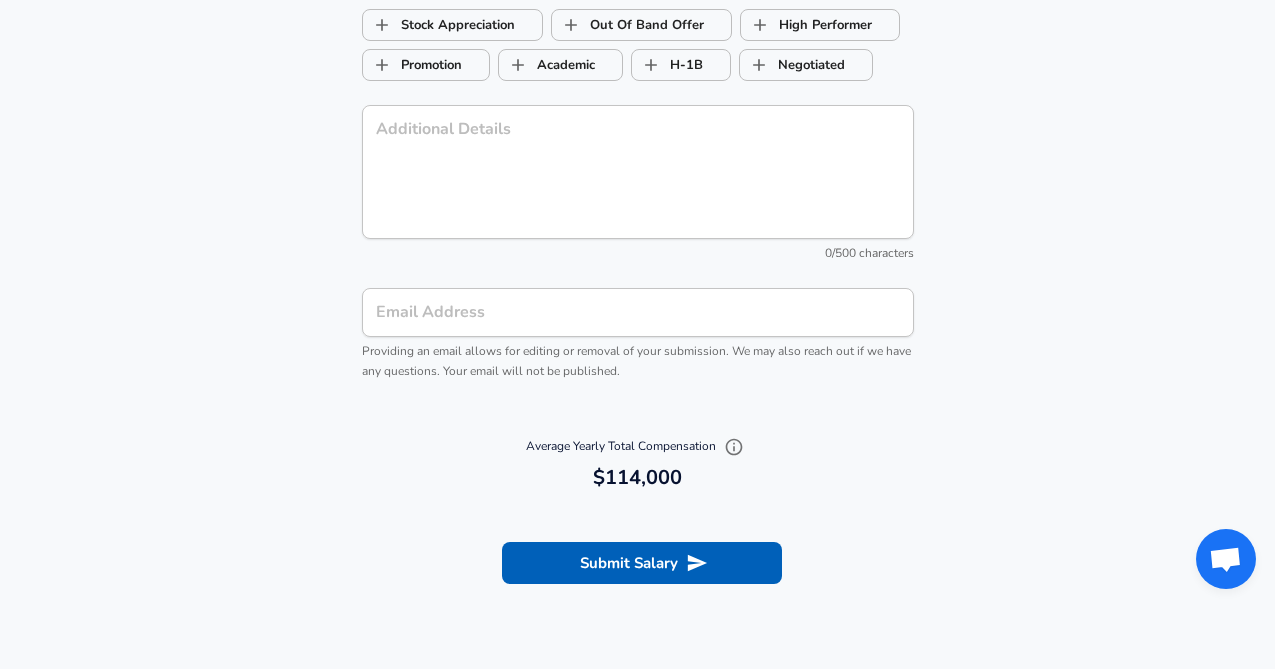 scroll, scrollTop: 2230, scrollLeft: 0, axis: vertical 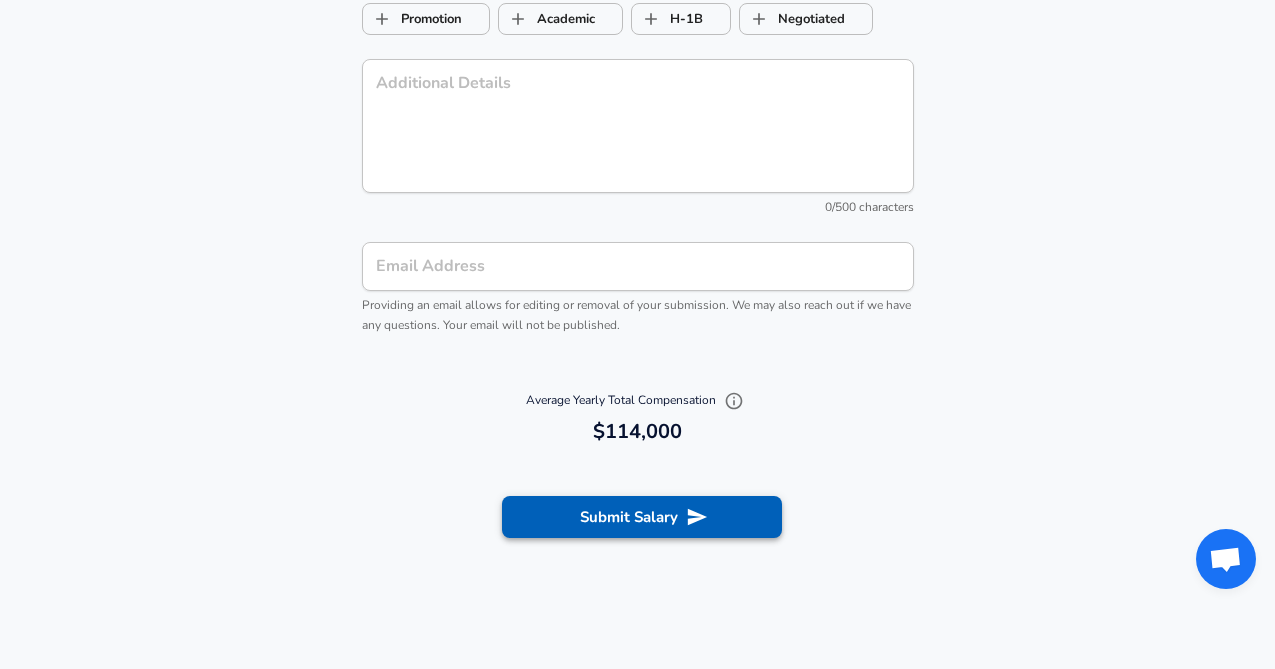 click on "Submit Salary" at bounding box center (642, 517) 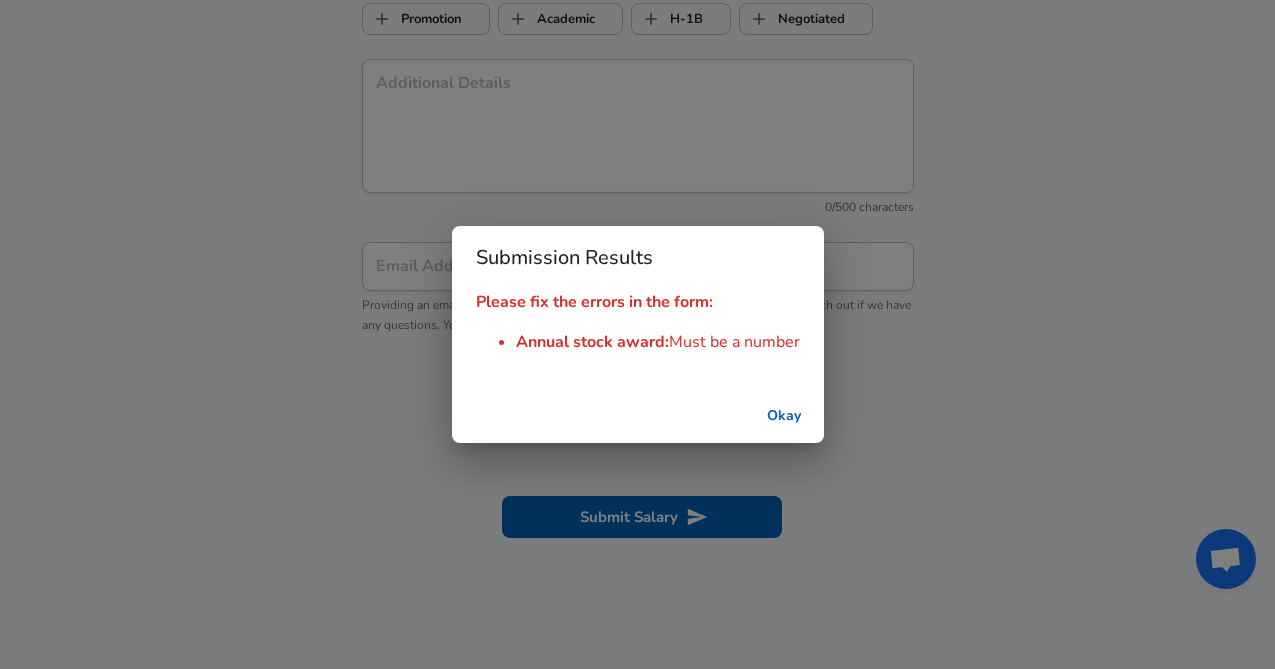 click on "Okay" at bounding box center [784, 416] 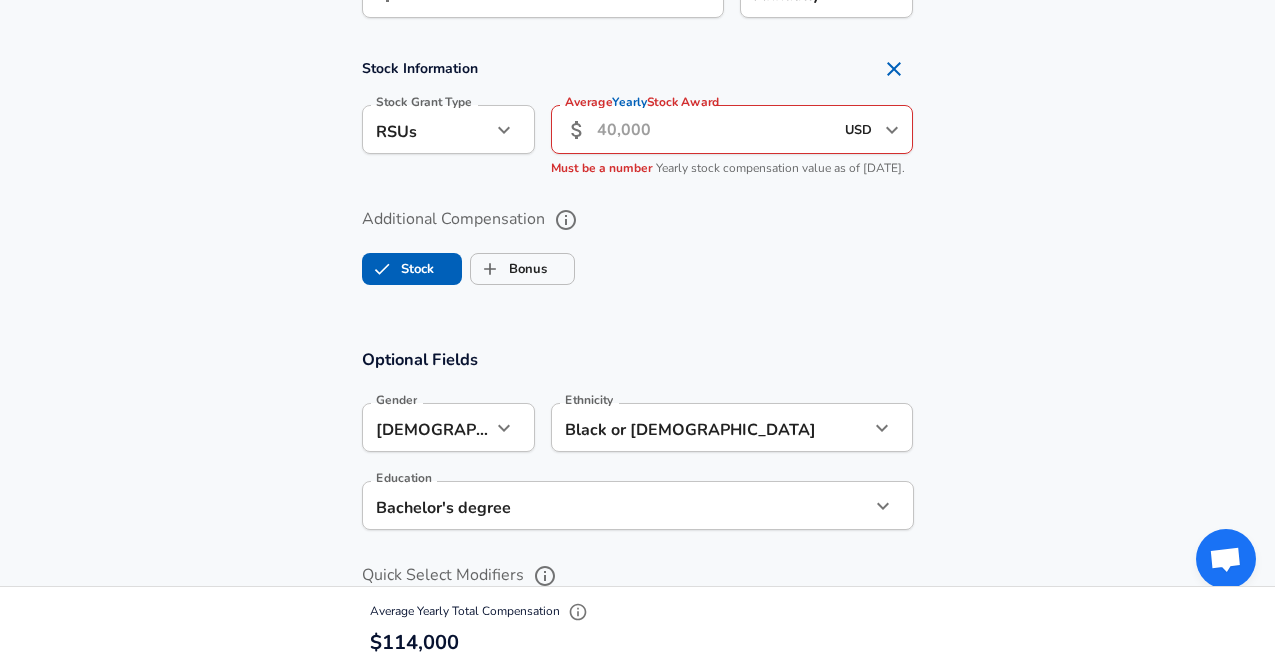 scroll, scrollTop: 1485, scrollLeft: 0, axis: vertical 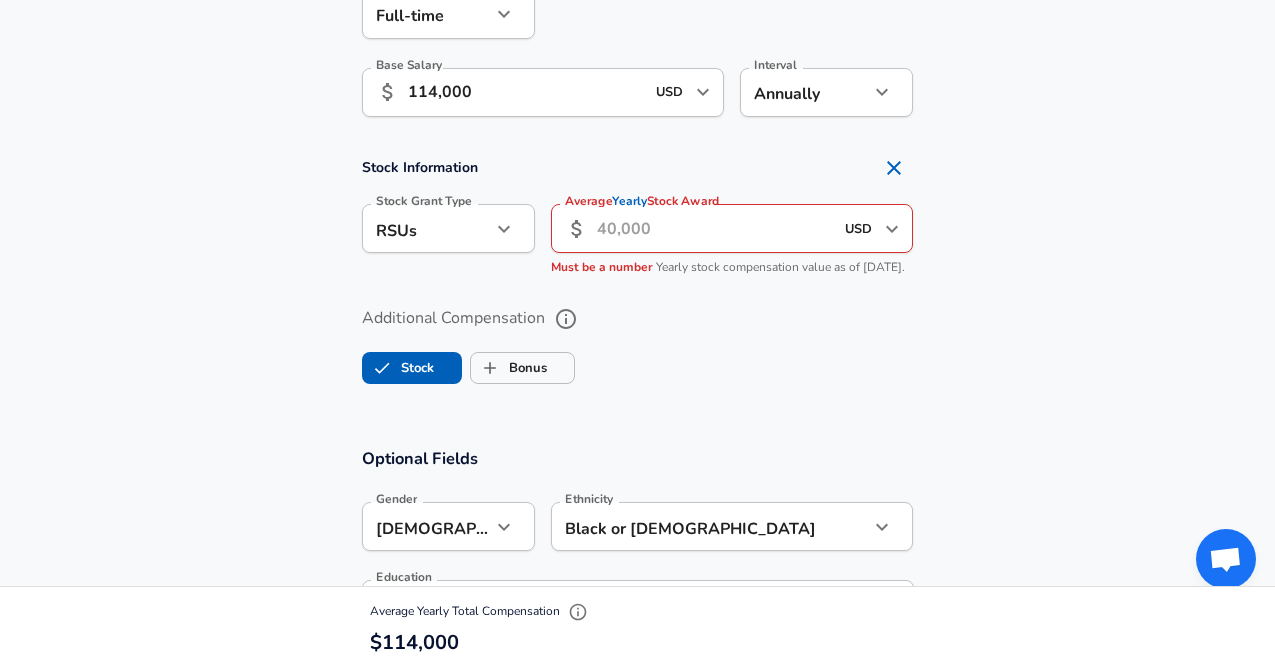 click on "Stock" at bounding box center [398, 368] 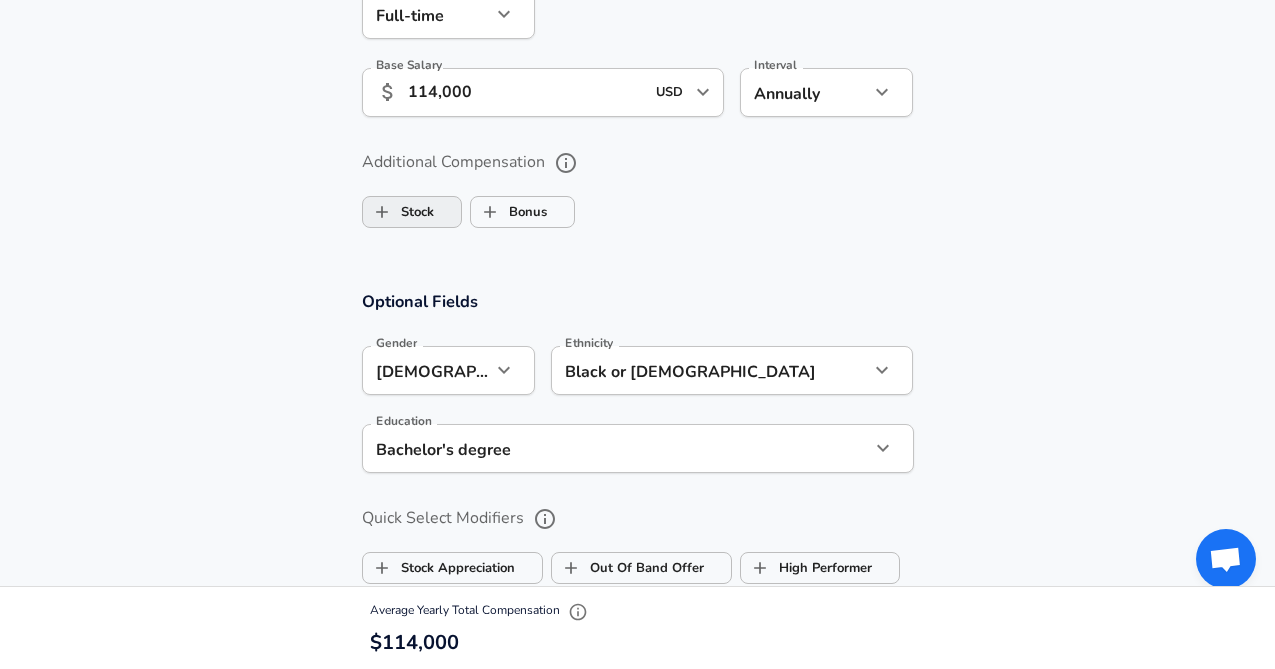 click on "Stock" at bounding box center [412, 212] 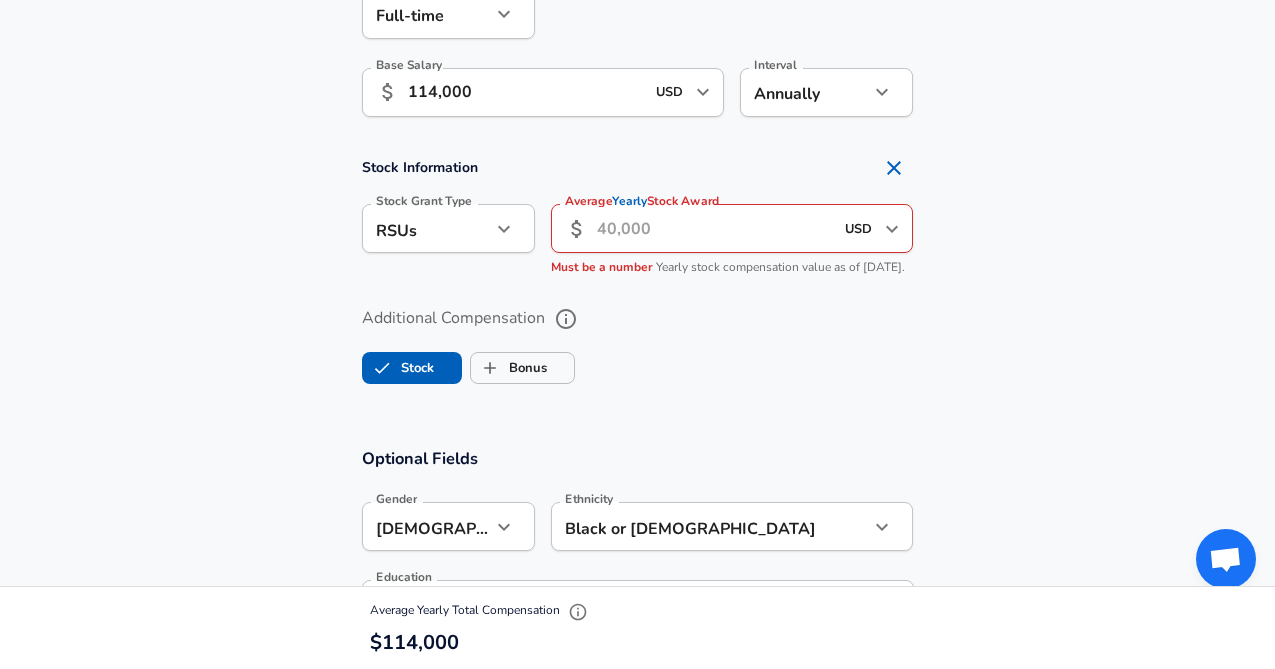 click on "Average  Yearly  Stock Award" at bounding box center (715, 228) 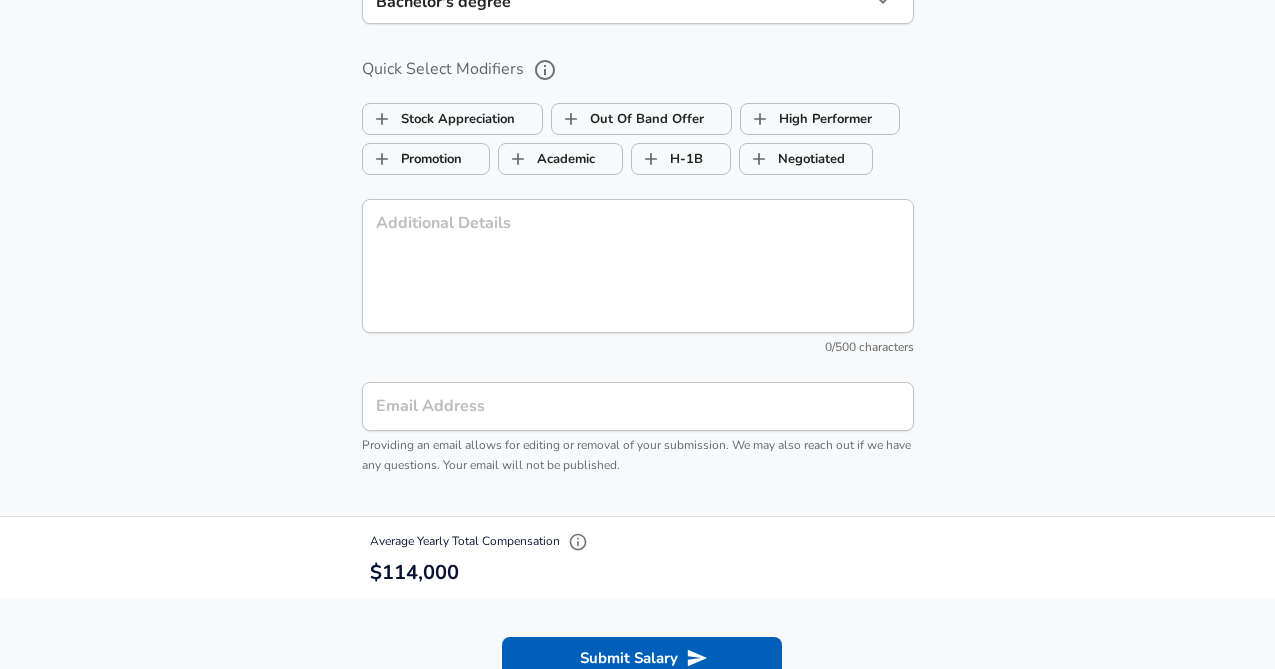 scroll, scrollTop: 2563, scrollLeft: 0, axis: vertical 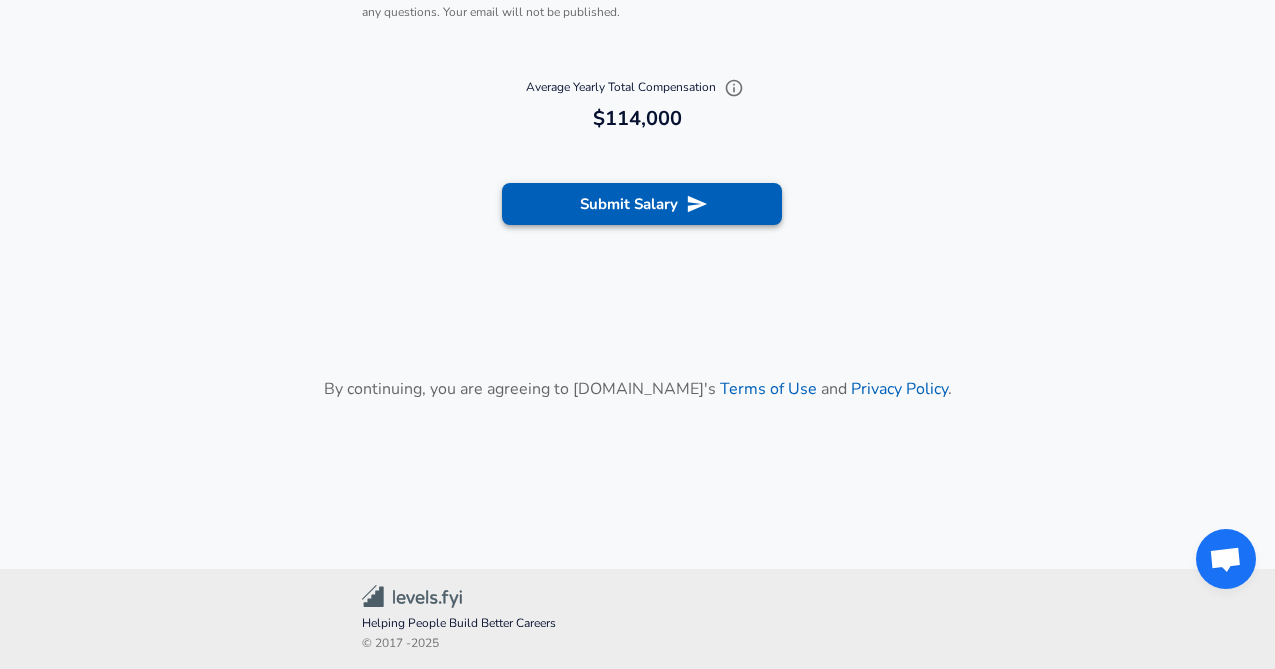 click on "Submit Salary" at bounding box center (642, 204) 